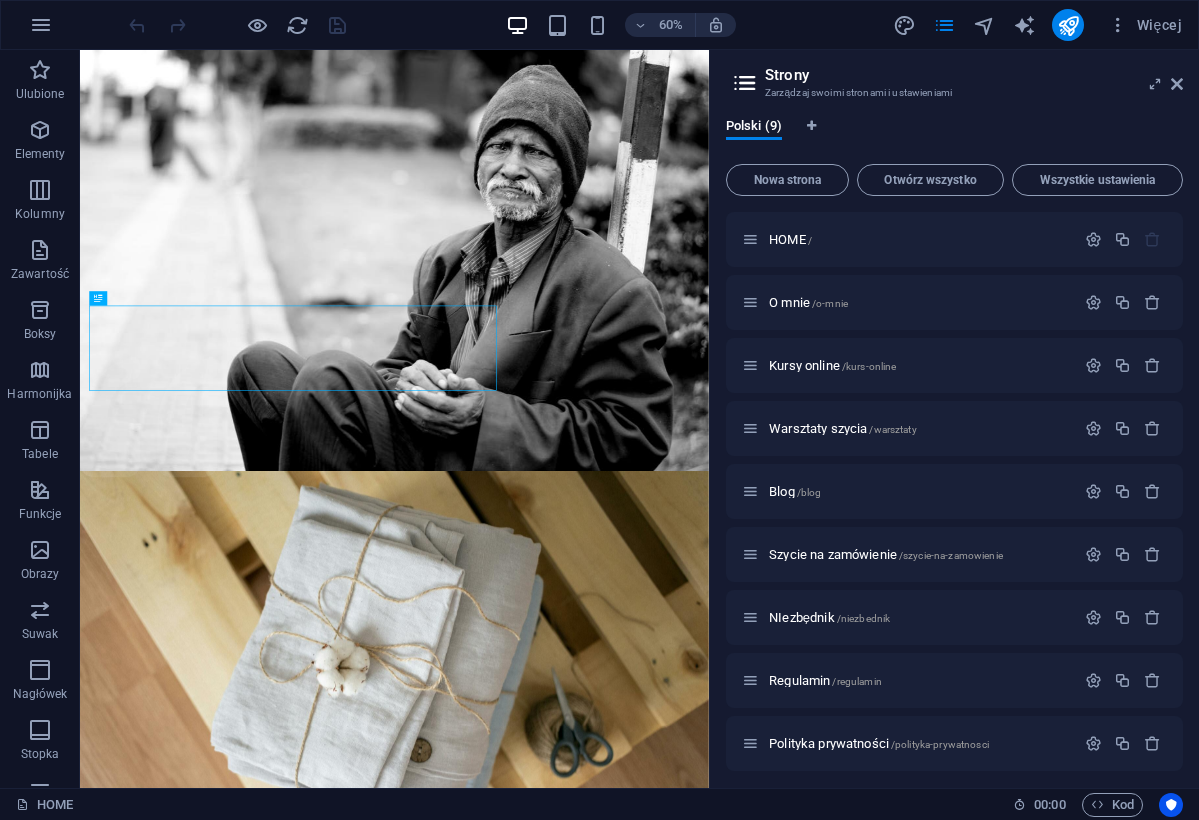 scroll, scrollTop: 0, scrollLeft: 0, axis: both 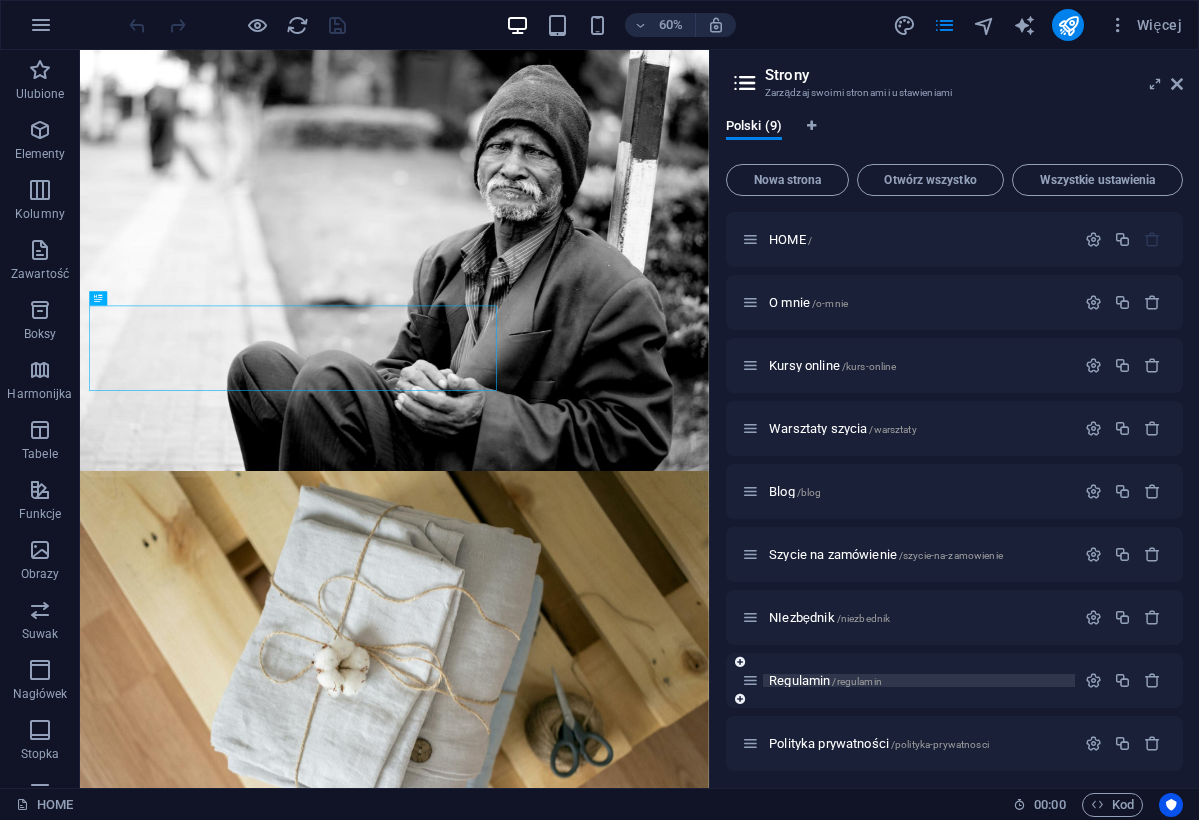 click on "Regulamin /regulamin" at bounding box center (825, 680) 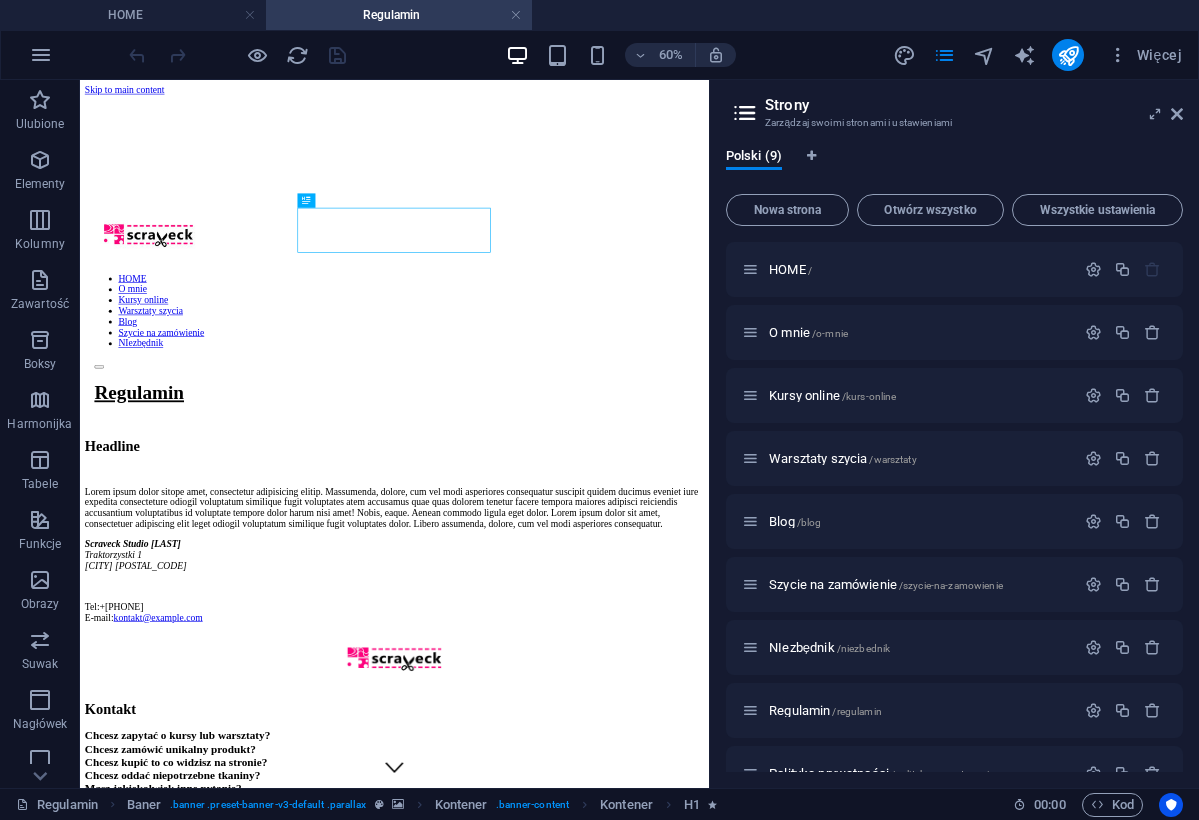 scroll, scrollTop: 0, scrollLeft: 0, axis: both 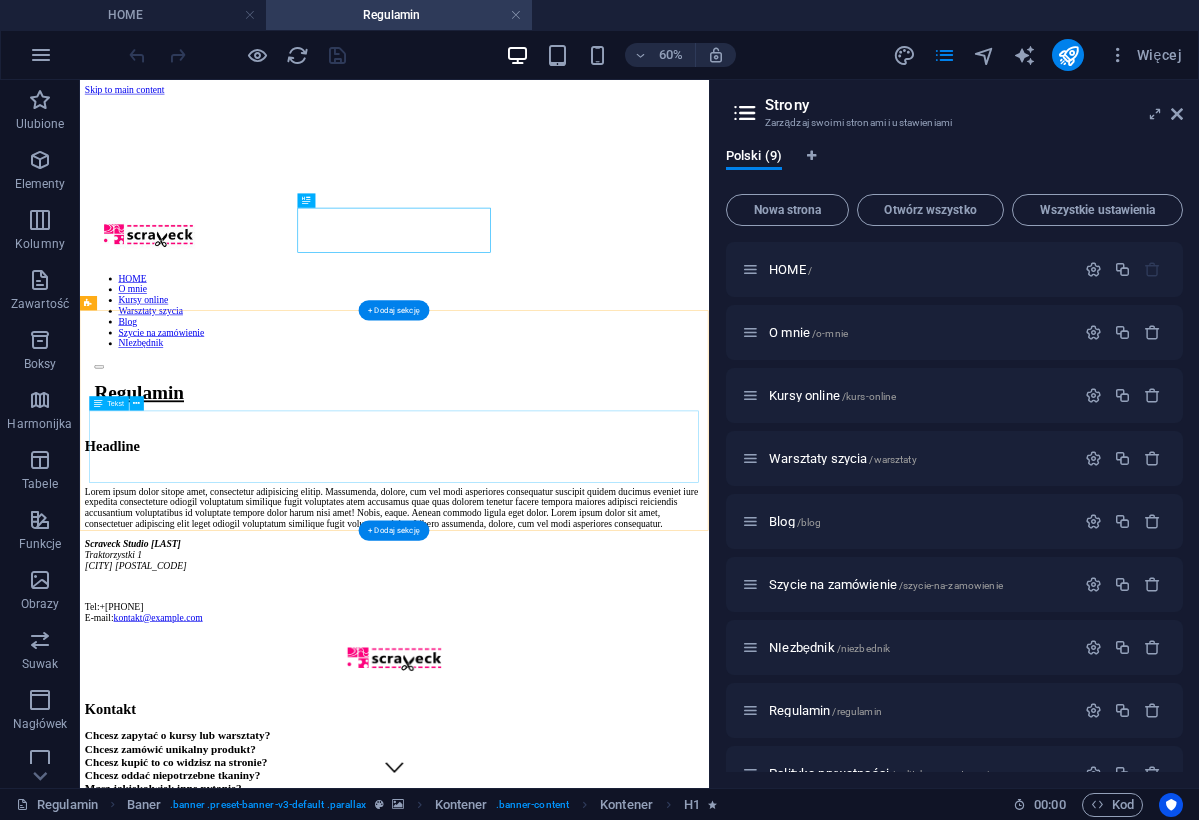 click on "Lorem ipsum dolor sitope amet, consectetur adipisicing elitip. Massumenda, dolore, cum vel modi asperiores consequatur suscipit quidem ducimus eveniet iure expedita consecteture odiogil voluptatum similique fugit voluptates atem accusamus quae quas dolorem tenetur facere tempora maiores adipisci reiciendis accusantium voluptatibus id voluptate tempore dolor harum nisi amet! Nobis, eaque. Aenean commodo ligula eget dolor. Lorem ipsum dolor sit amet, consectetuer adipiscing elit leget odiogil voluptatum similique fugit voluptates dolor. Libero assumenda, dolore, cum vel modi asperiores consequatur." at bounding box center (604, 793) 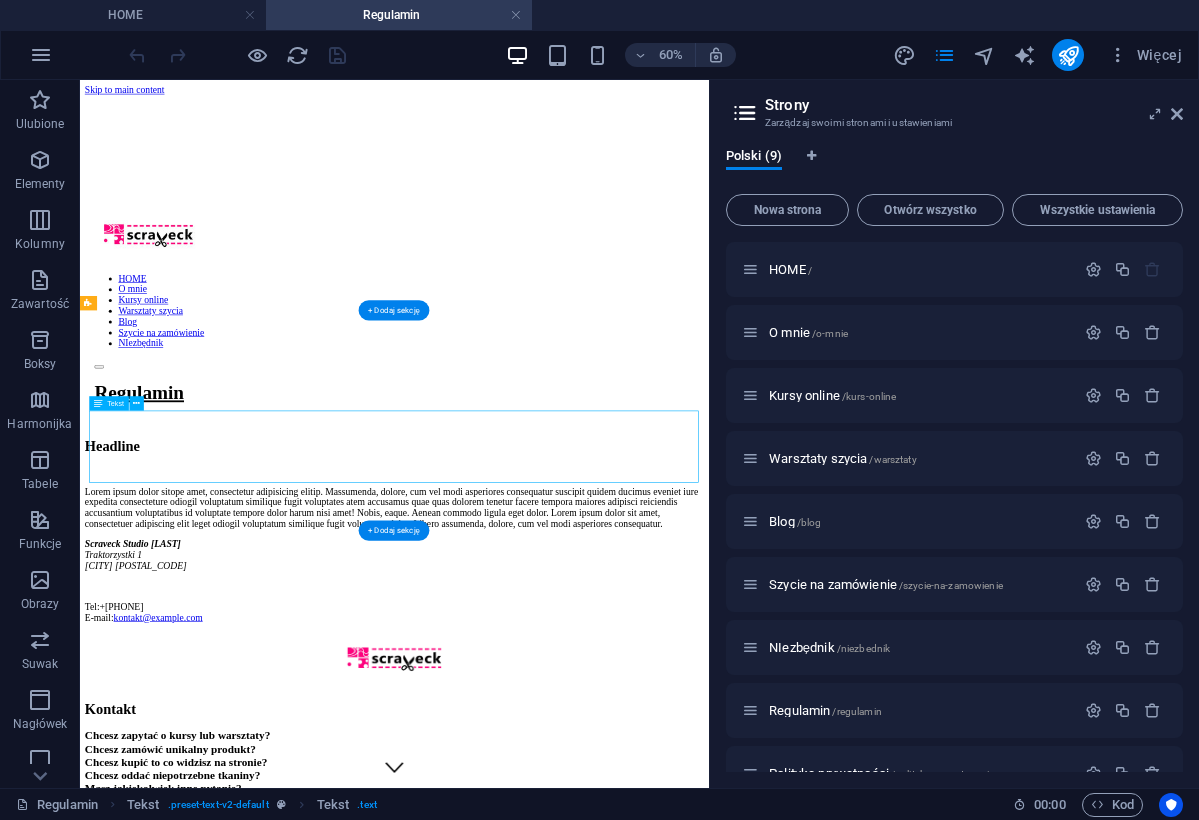 click on "Lorem ipsum dolor sitope amet, consectetur adipisicing elitip. Massumenda, dolore, cum vel modi asperiores consequatur suscipit quidem ducimus eveniet iure expedita consecteture odiogil voluptatum similique fugit voluptates atem accusamus quae quas dolorem tenetur facere tempora maiores adipisci reiciendis accusantium voluptatibus id voluptate tempore dolor harum nisi amet! Nobis, eaque. Aenean commodo ligula eget dolor. Lorem ipsum dolor sit amet, consectetuer adipiscing elit leget odiogil voluptatum similique fugit voluptates dolor. Libero assumenda, dolore, cum vel modi asperiores consequatur." at bounding box center [604, 793] 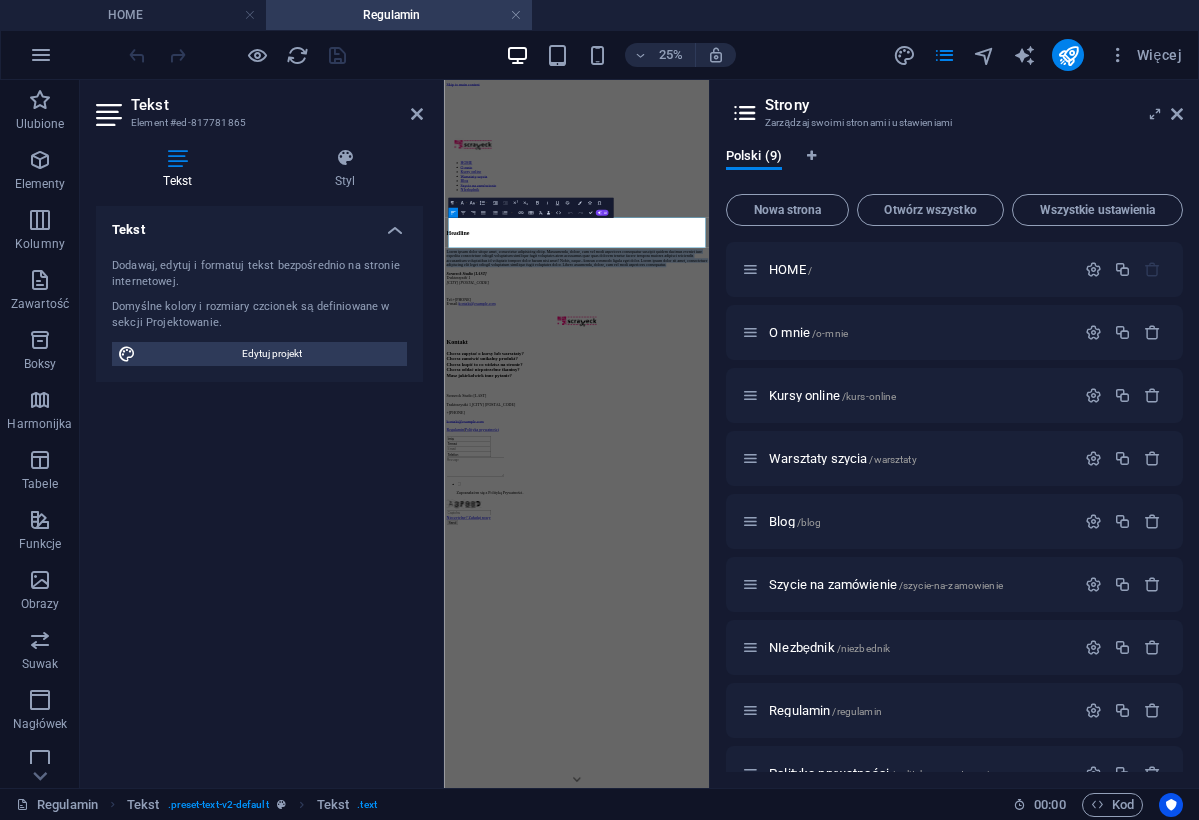 drag, startPoint x: 552, startPoint y: 732, endPoint x: 392, endPoint y: 608, distance: 202.4253 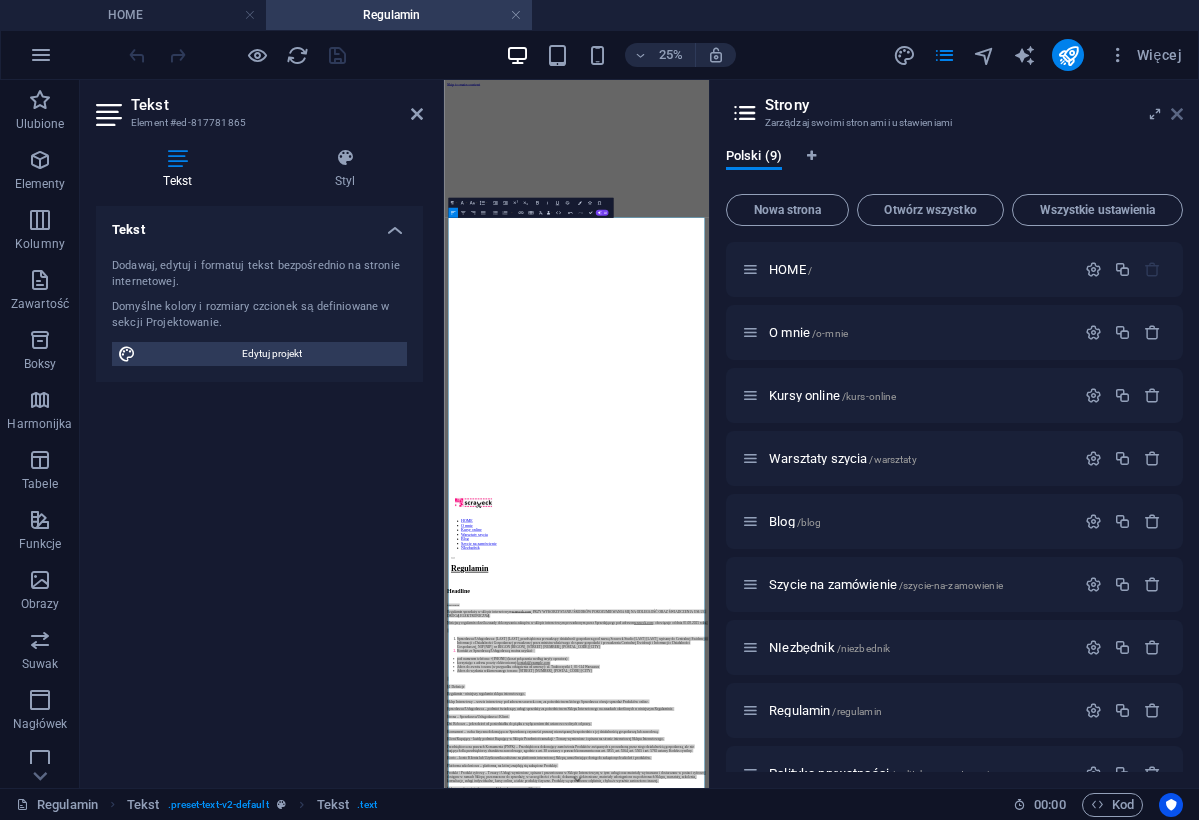 click at bounding box center (1177, 114) 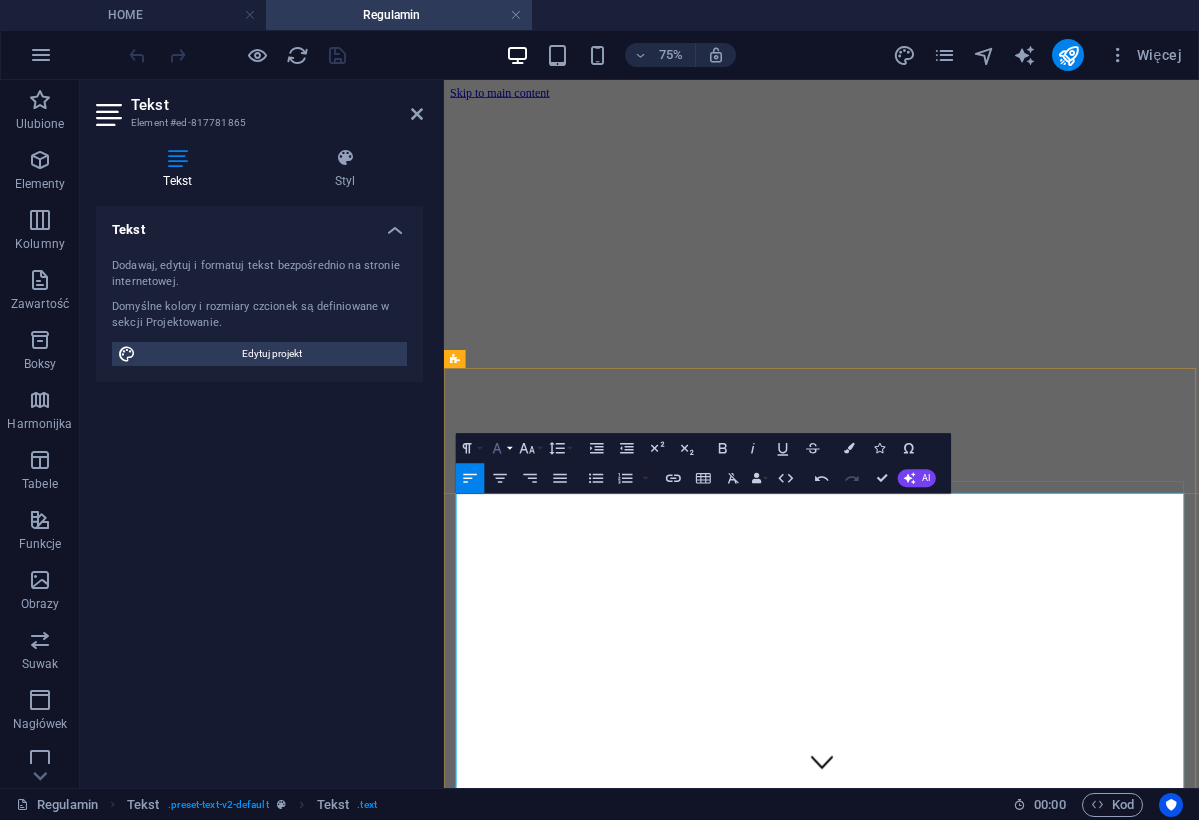 click 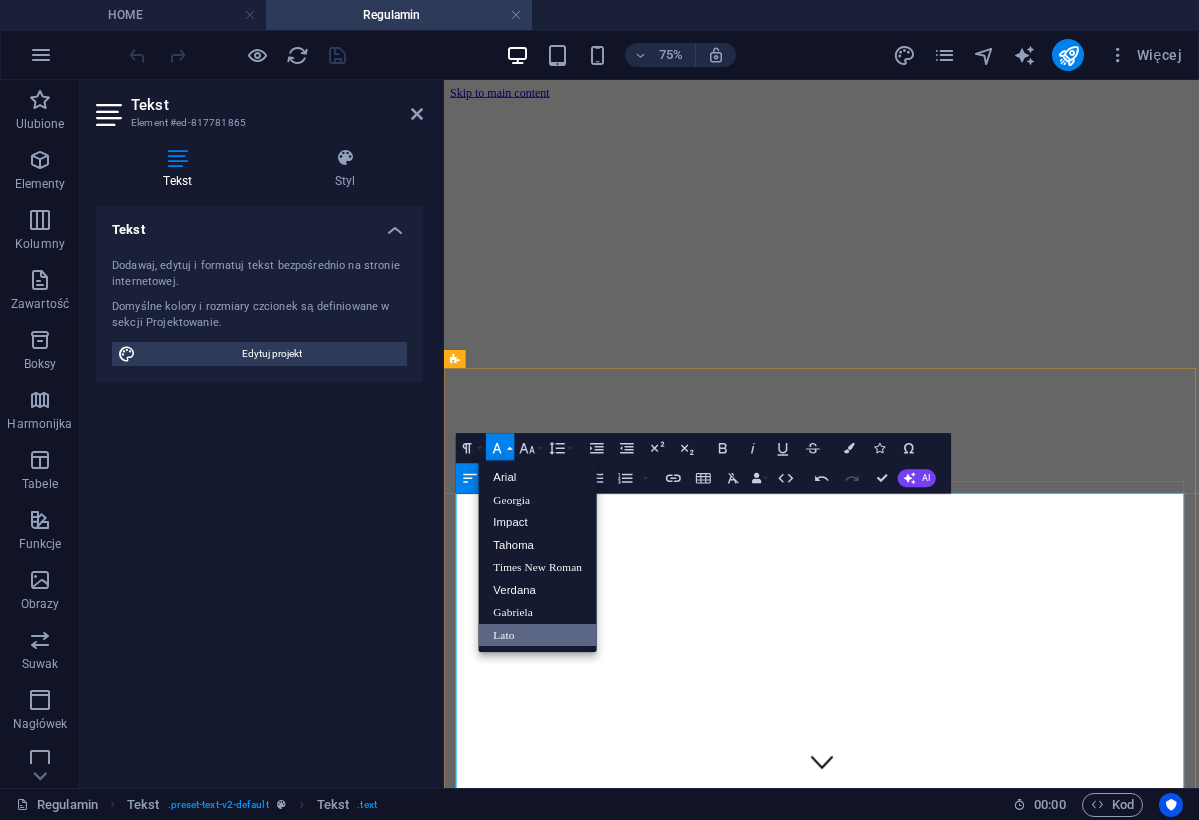 click on "Lato" at bounding box center [538, 635] 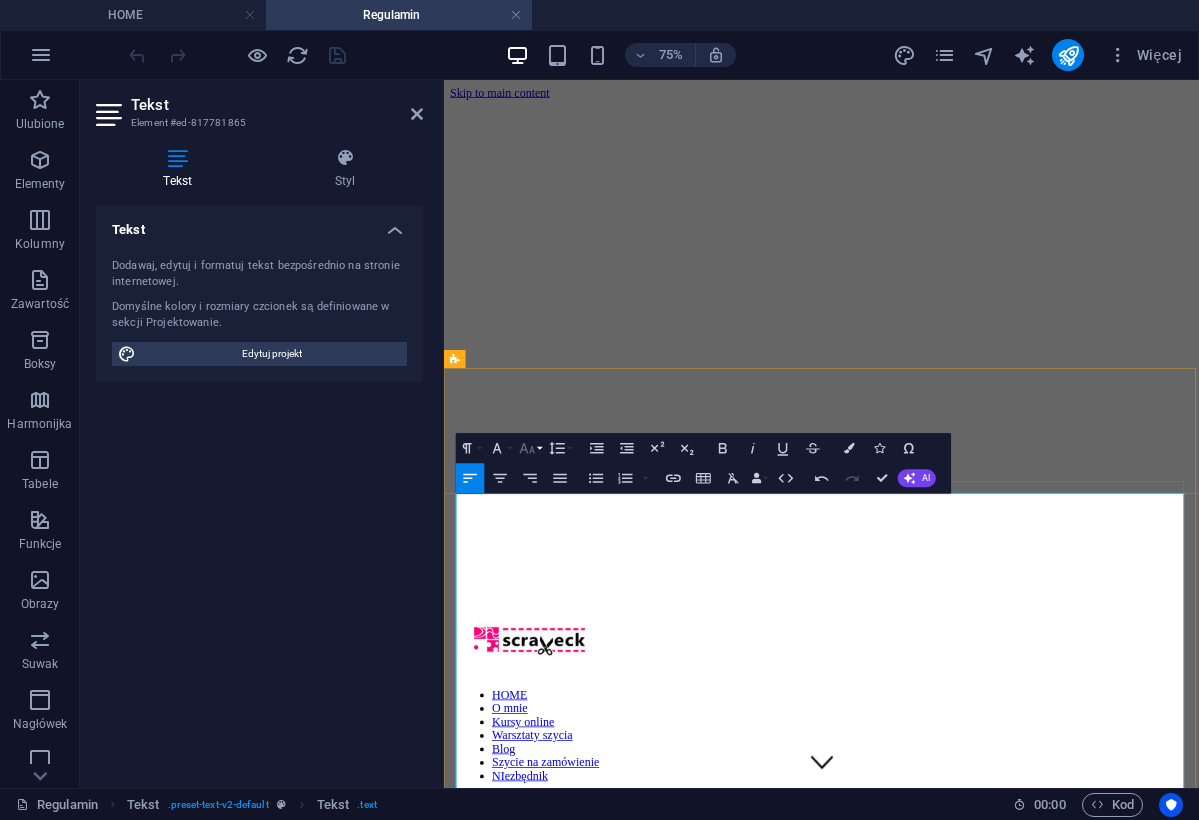 click 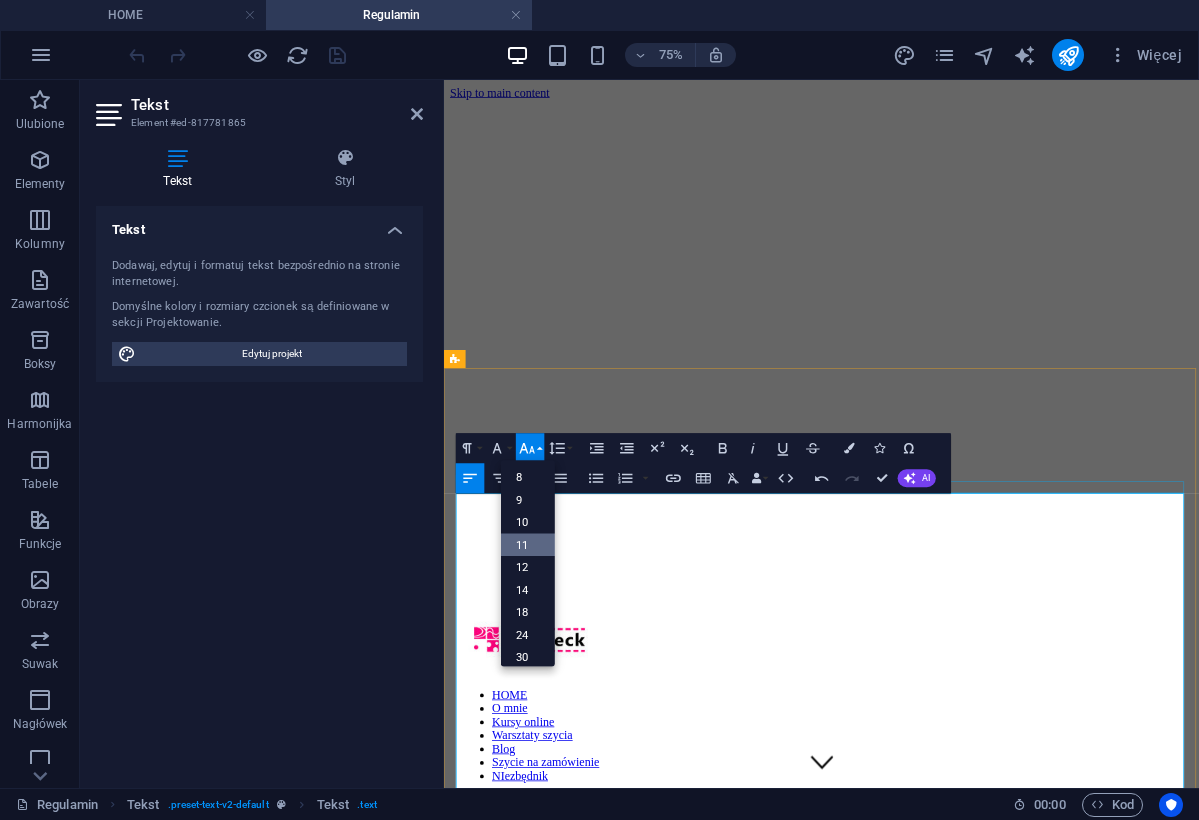 scroll, scrollTop: 113, scrollLeft: 0, axis: vertical 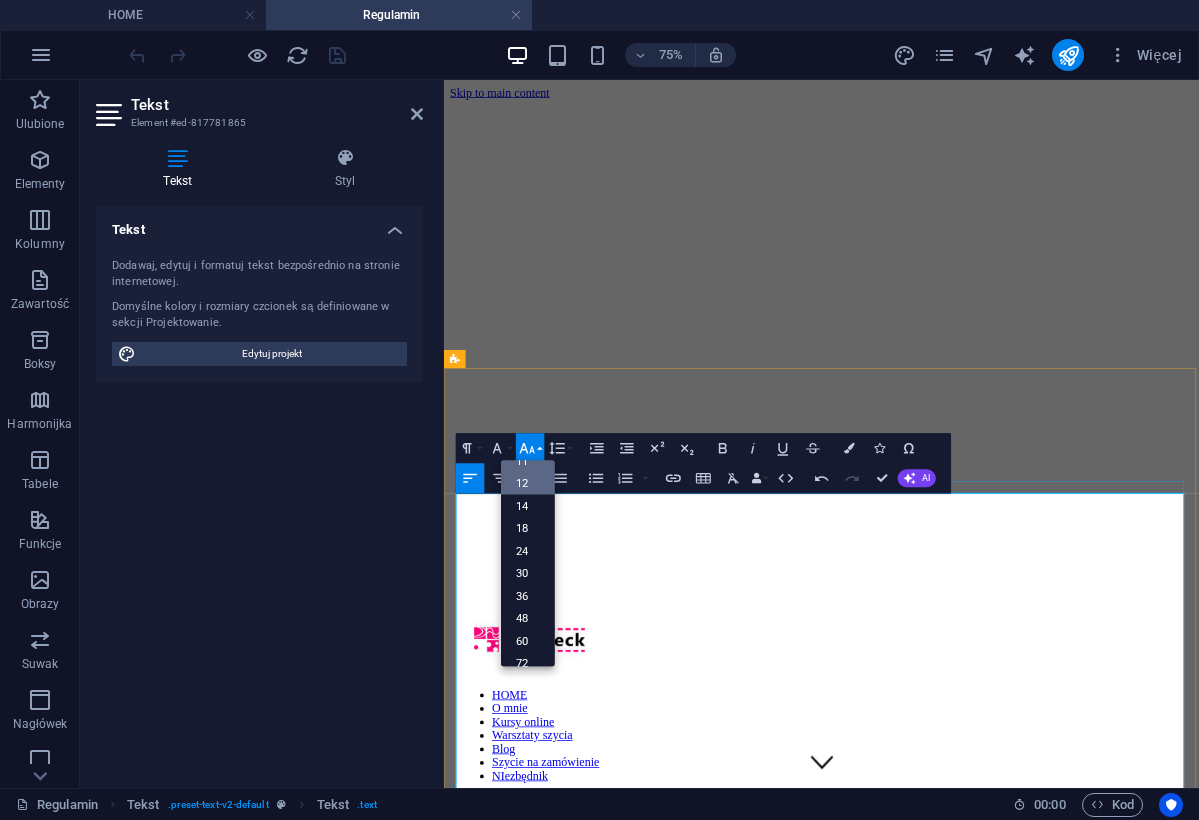 click on "12" at bounding box center [528, 483] 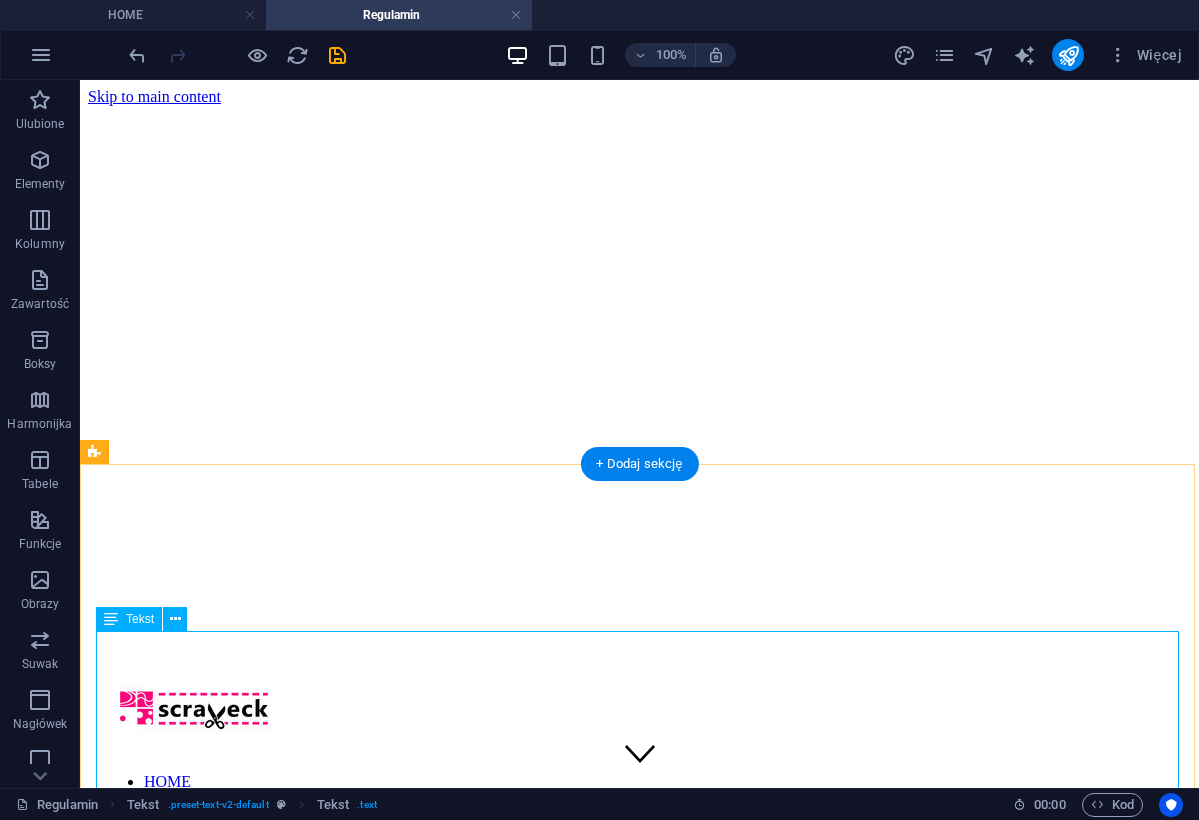 click on "Regulamin Regulamin sprzedaży w sklepie internetowym  scraveck.com , PRZY WYKORZYSTANIU ŚRODKÓW POROZUMIEWANIA SIĘ NA ODLEGŁOŚĆ ORAZ ŚWIADCZENIA USŁUG DROGĄ ELEKTRONICZNĄ Niniejszy regulamin określa zasady dokonywania zakupów w sklepie internetowym prowadzonym przez Sprzedającego pod adresem  scraveck.com ; obowiązuje od dnia [DATE] roku.
Sprzedawca/Usługodawca : [LAST] [LAST], przedsiębiorca prowadzący działalność gospodarczą pod nazwą Scraveck Studio [LAST] [LAST], wpisany do Centralnej Ewidencji i Informacji o Działalności Gospodarczej prowadzonej przez ministra właściwego do spraw gospodarki i prowadzenia Centralnej Ewidencji i Informacji o Działalności Gospodarczej, NIP [NIP], nr REGON [REGON], [STREET] [NUMBER], [POSTAL_CODE] [CITY] Kontakt ze Sprzedawcą/Usługodawcą można uzyskać :
pod numerem telefonu: [PHONE] (koszt połączenia według taryfy operatora)
korzystając z adresu poczty elektronicznej:  kontakt@scraveck.com
§1 Definicje
." at bounding box center [639, 4638] 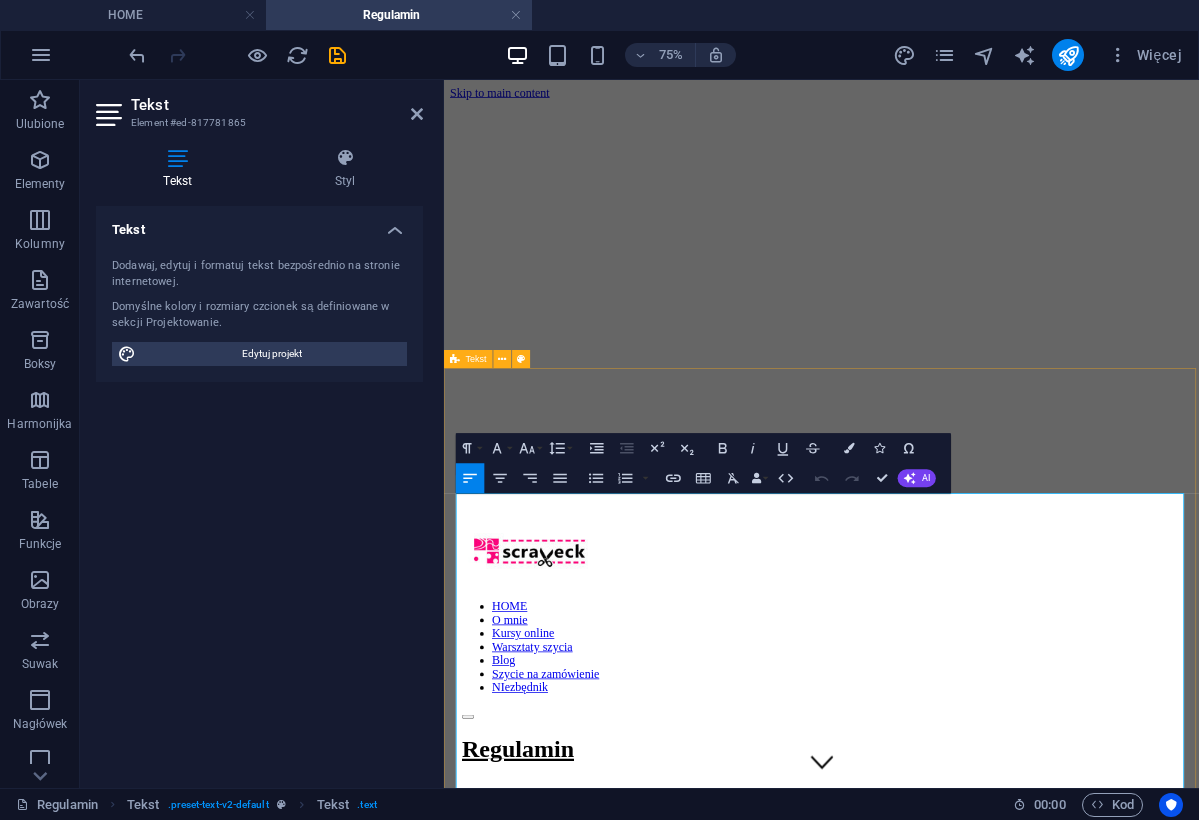 drag, startPoint x: 519, startPoint y: 660, endPoint x: 452, endPoint y: 629, distance: 73.82411 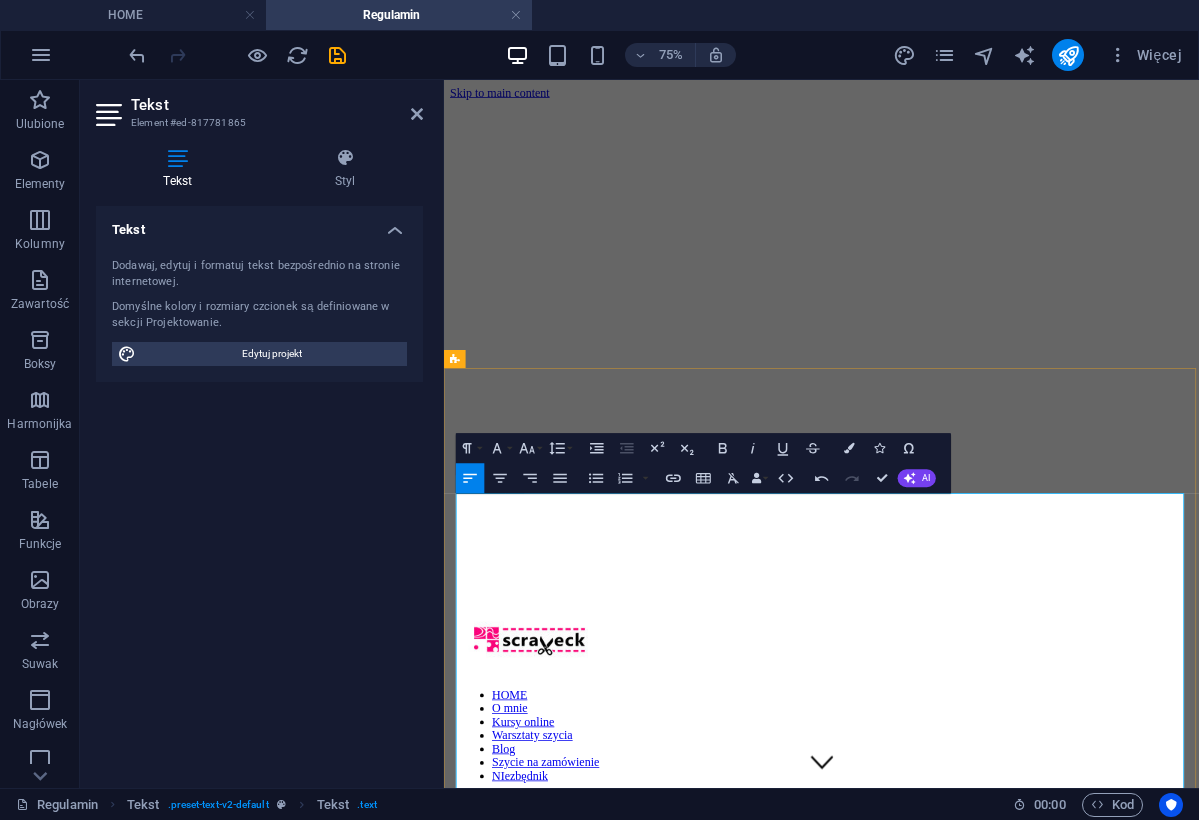 click on "Regulamin sprzedaży w sklepie internetowym  scraveck.com , PRZY WYKORZYSTANIU ŚRODKÓW POROZUMIEWANIA SIĘ NA ODLEGŁOŚĆ ORAZ ŚWIADCZENIA USŁUG DROGĄ ELEKTRONICZNĄ Niniejszy regulamin określa zasady dokonywania zakupów w sklepie internetowym prowadzonym przez Sprzedającego pod adresem  scraveck.com ; obowiązuje od dnia [DATE] roku.
Sprzedawca/Usługodawca : [FIRST] [LAST], przedsiębiorca prowadzący działalność gospodarczą pod nazwą Scraveck Studio [LAST], wpisany do Centralnej Ewidencji i Informacji o Działalności Gospodarczej prowadzonej przez ministra właściwego do spraw gospodarki i prowadzenia Centralnej Ewidencji i Informacji o Działalności Gospodarczej, NIP [NIP], nr REGON [REGON], [STREET] [NUMBER], [POSTAL_CODE] [CITY] Kontakt ze Sprzedawcą/Usługodawcą można uzyskać :
pod numerem telefonu: [PHONE] (koszt połączenia według taryfy operatora)
korzystając z adresu poczty elektronicznej:  kontakt@scraveck.com
§1 Definicje
scraveck.com ." at bounding box center (947, 4900) 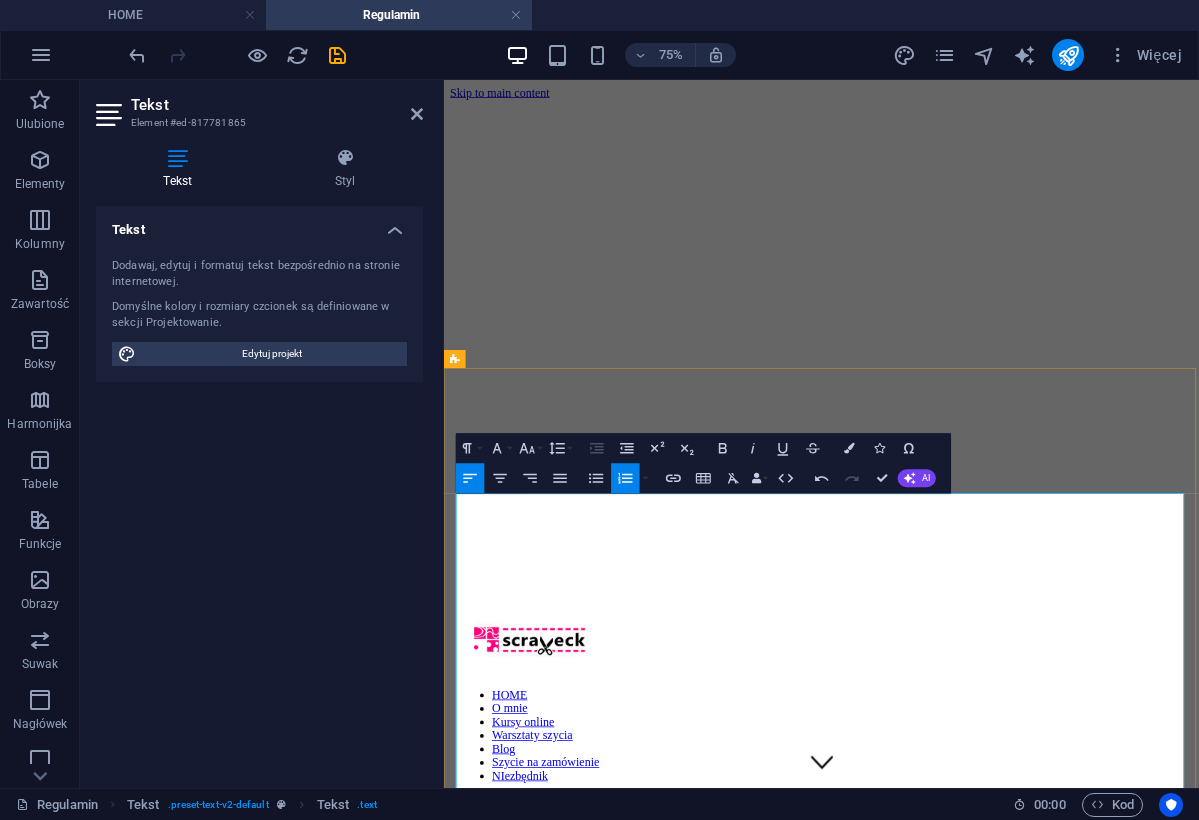 click on "Regulamin sprzedaży w sklepie internetowym  scraveck.com , PRZY WYKORZYSTANIU ŚRODKÓW POROZUMIEWANIA SIĘ NA ODLEGŁOŚĆ ORAZ ŚWIADCZENIA USŁUG DROGĄ ELEKTRONICZNĄ Niniejszy regulamin określa zasady dokonywania zakupów w sklepie internetowym prowadzonym przez Sprzedającego pod adresem  scraveck.com ; obowiązuje od dnia [DATE] roku.
Sprzedawca/Usługodawca : [FIRST] [LAST], przedsiębiorca prowadzący działalność gospodarczą pod nazwą Scraveck Studio [LAST], wpisany do Centralnej Ewidencji i Informacji o Działalności Gospodarczej prowadzonej przez ministra właściwego do spraw gospodarki i prowadzenia Centralnej Ewidencji i Informacji o Działalności Gospodarczej, NIP [NIP], nr REGON [REGON], [STREET] [NUMBER], [POSTAL_CODE] [CITY] Kontakt ze Sprzedawcą/Usługodawcą można uzyskać :
pod numerem telefonu: [PHONE] (koszt połączenia według taryfy operatora)
korzystając z adresu poczty elektronicznej:  kontakt@scraveck.com
§1 Definicje
scraveck.com ." at bounding box center [947, 4900] 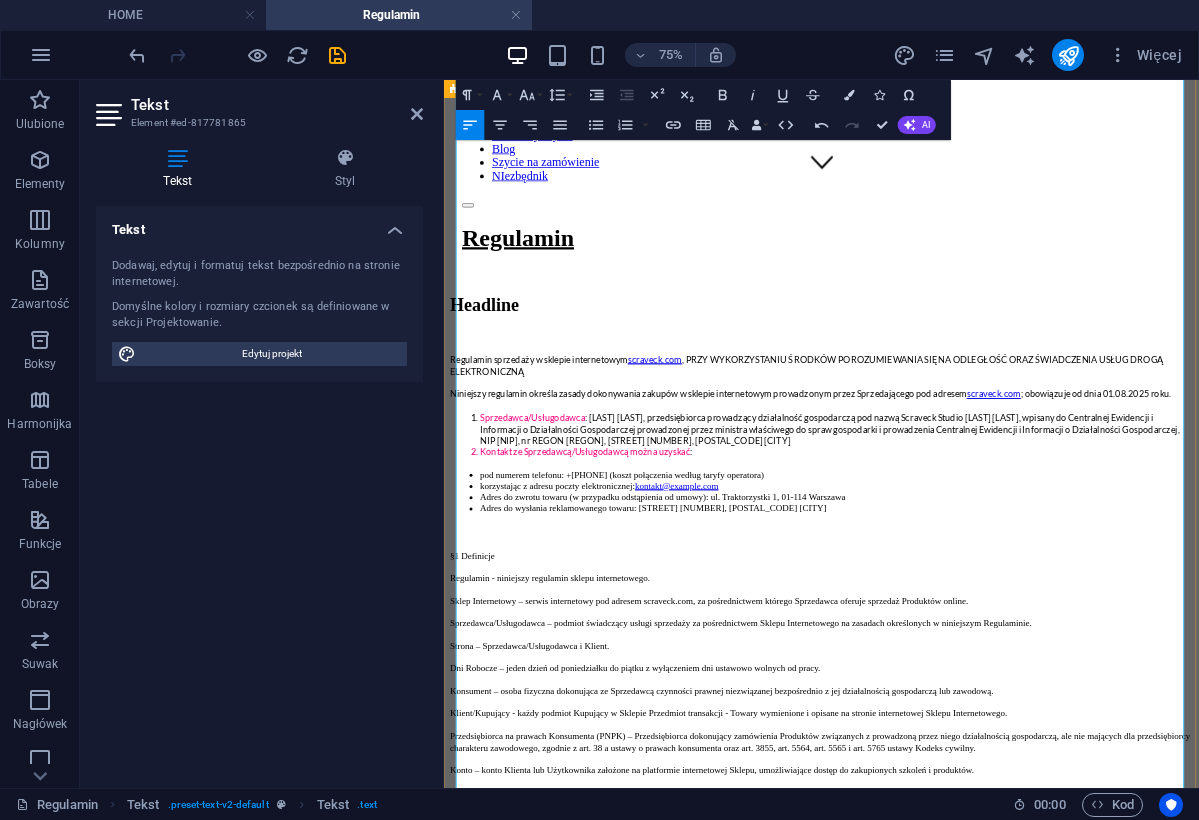 scroll, scrollTop: 801, scrollLeft: 0, axis: vertical 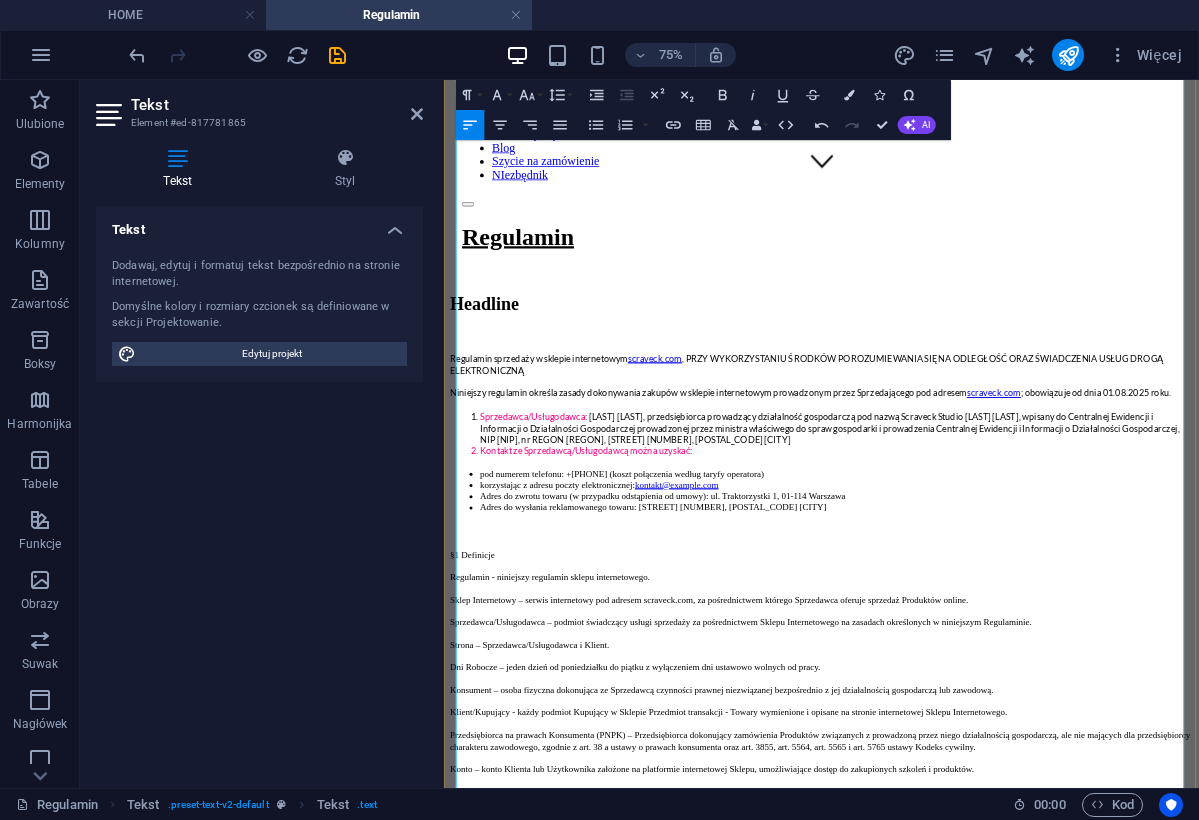 click at bounding box center [947, 1211] 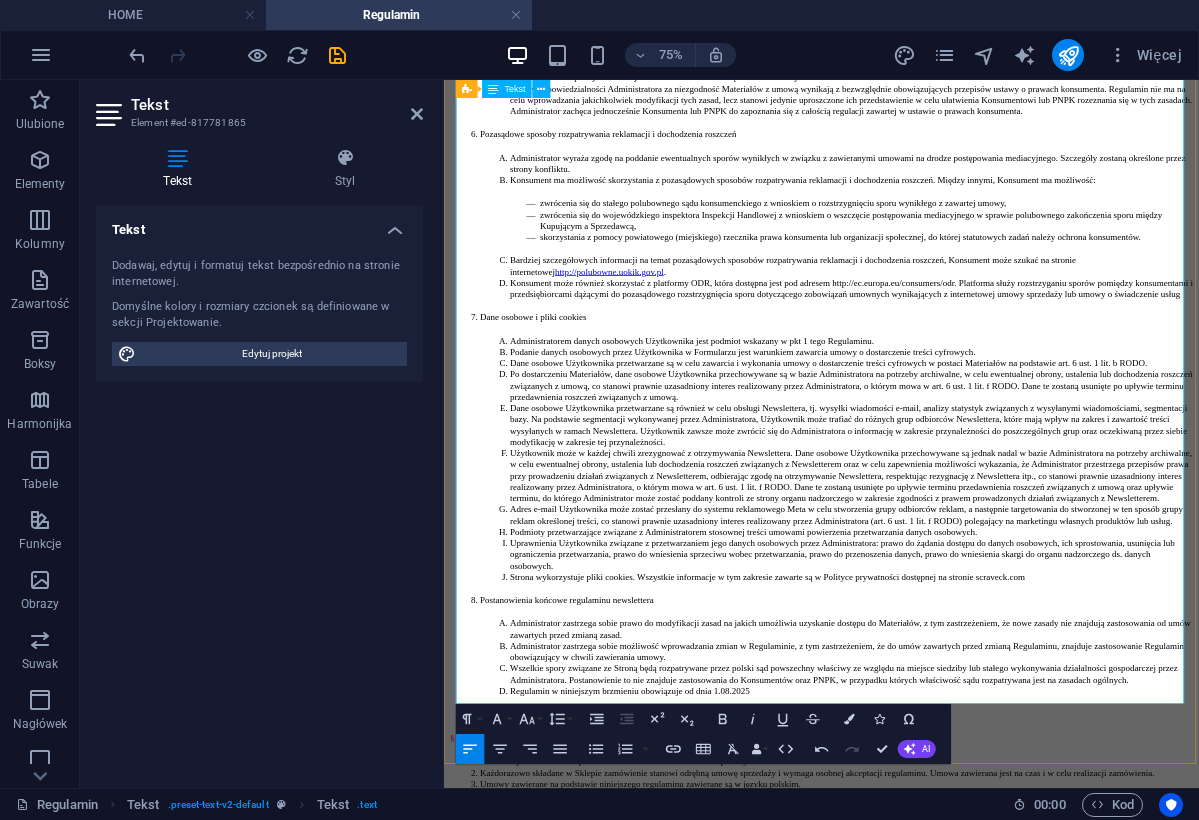 scroll, scrollTop: 7099, scrollLeft: 0, axis: vertical 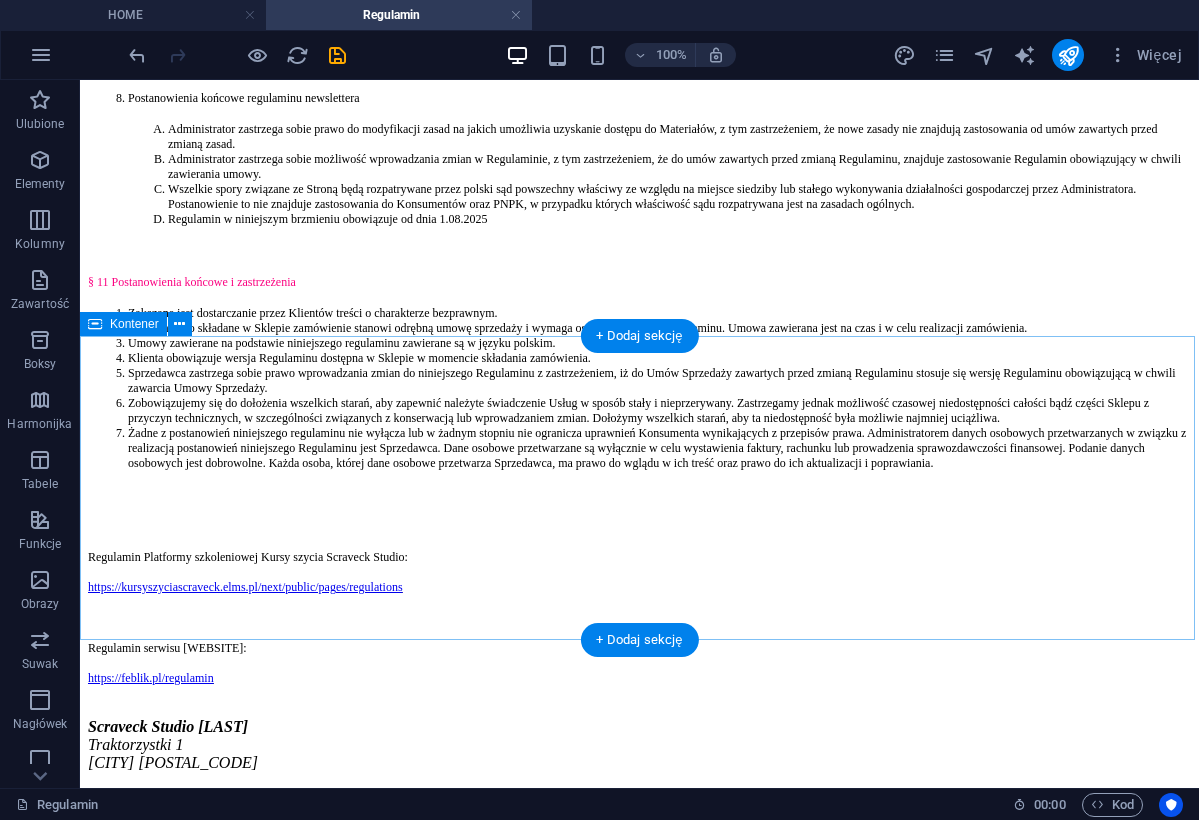 click on "Kontener" at bounding box center (123, 324) 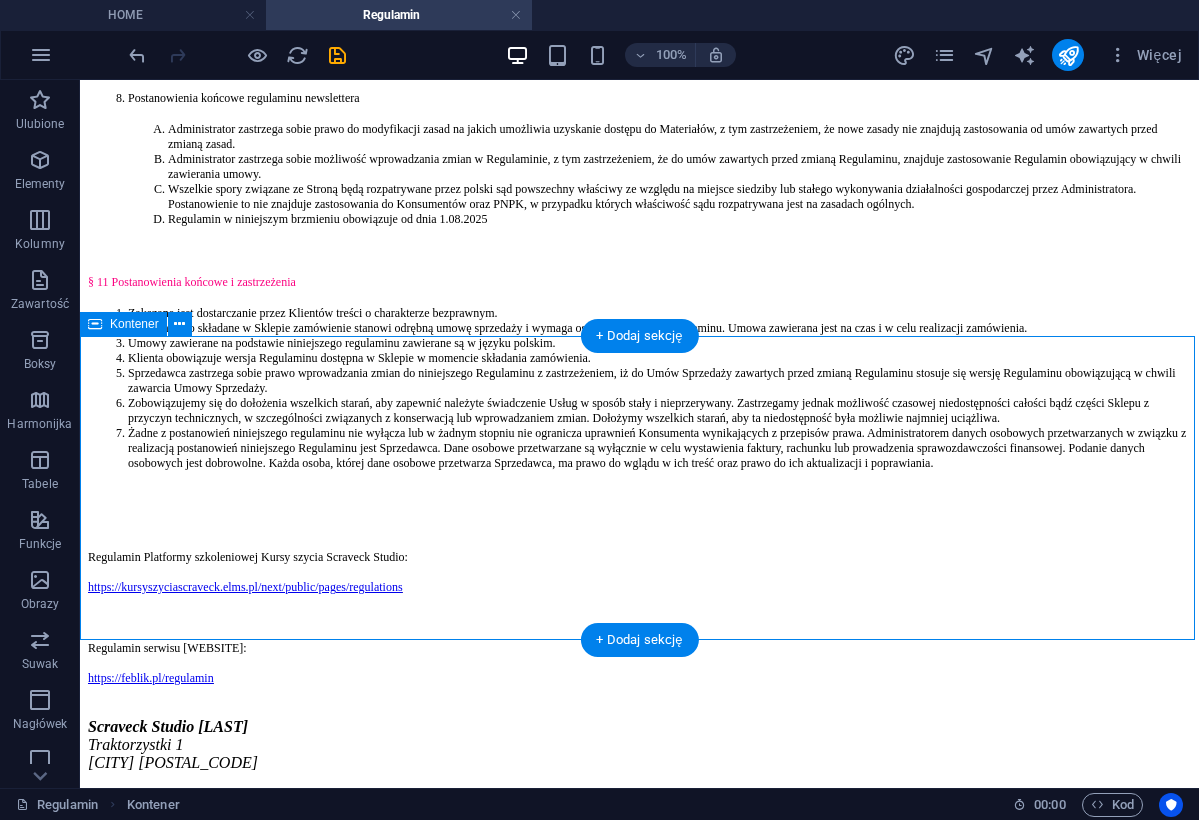 click on "Kontener" at bounding box center (134, 324) 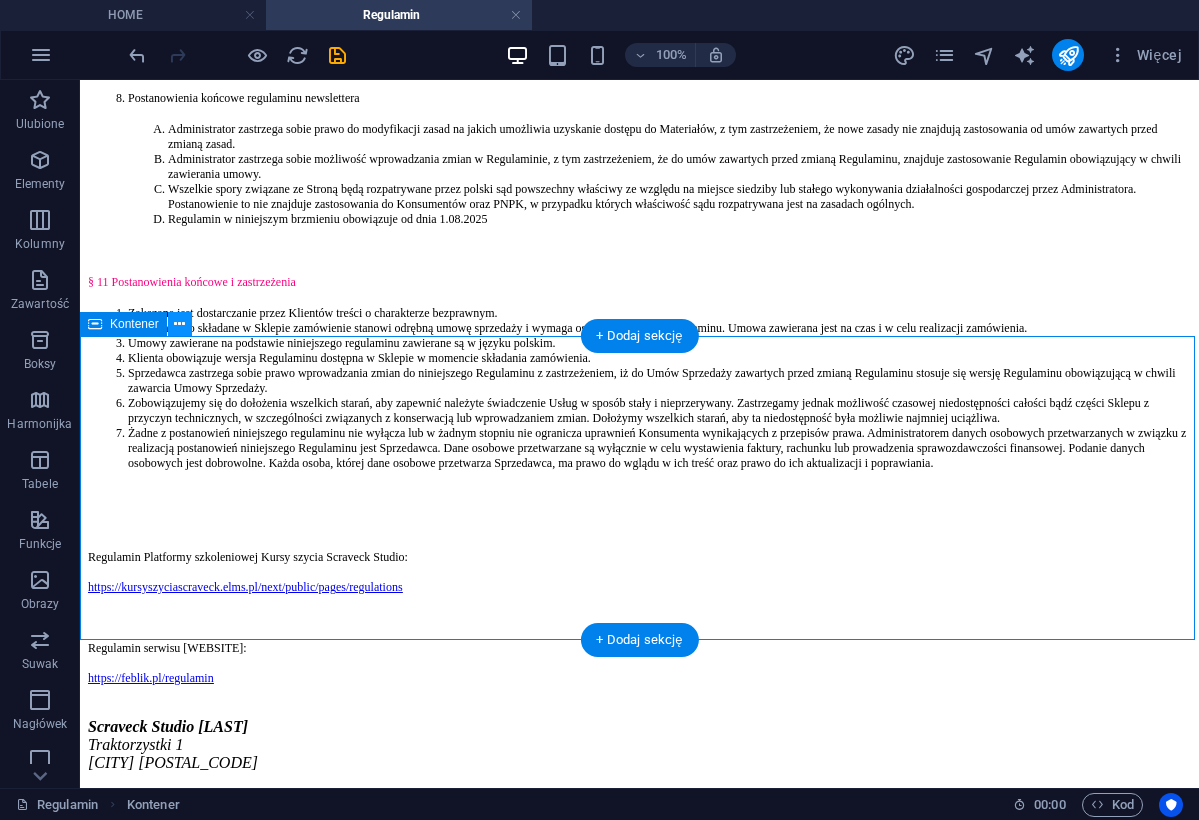 click at bounding box center [179, 324] 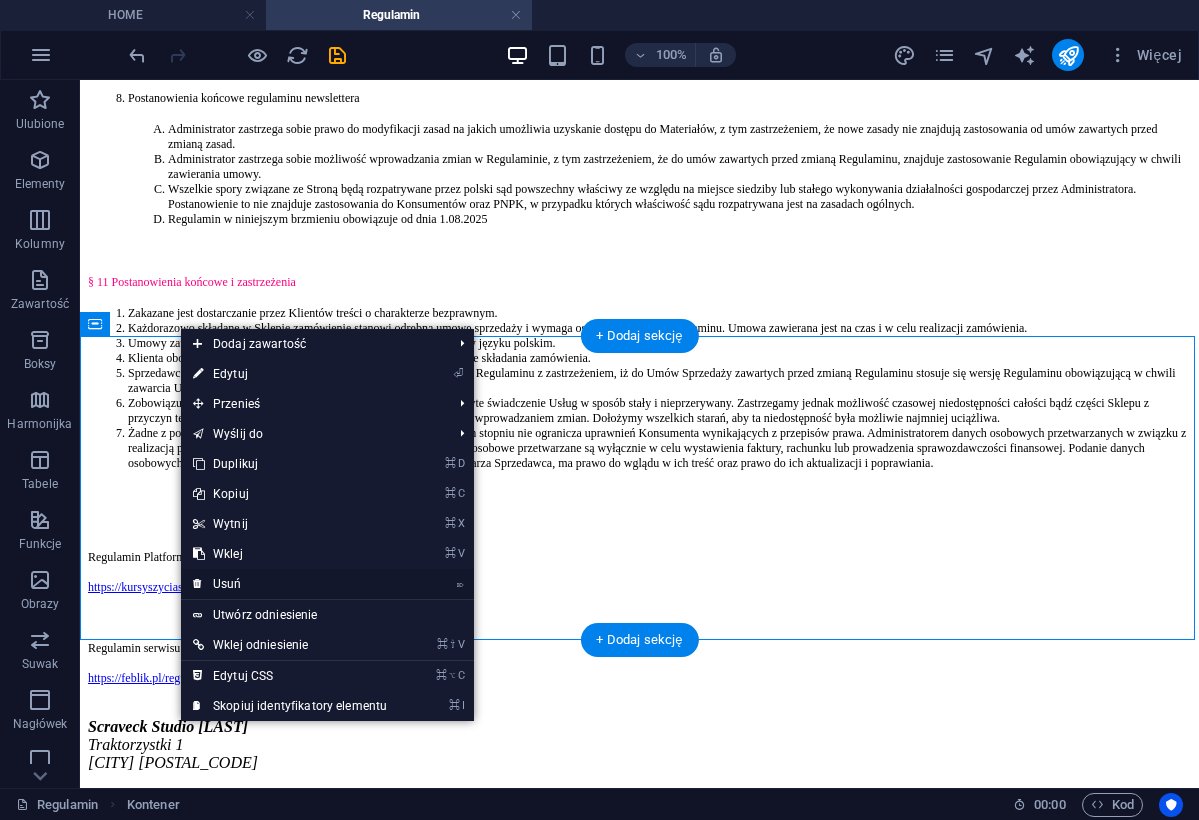 click on "⌦  Usuń" at bounding box center (290, 584) 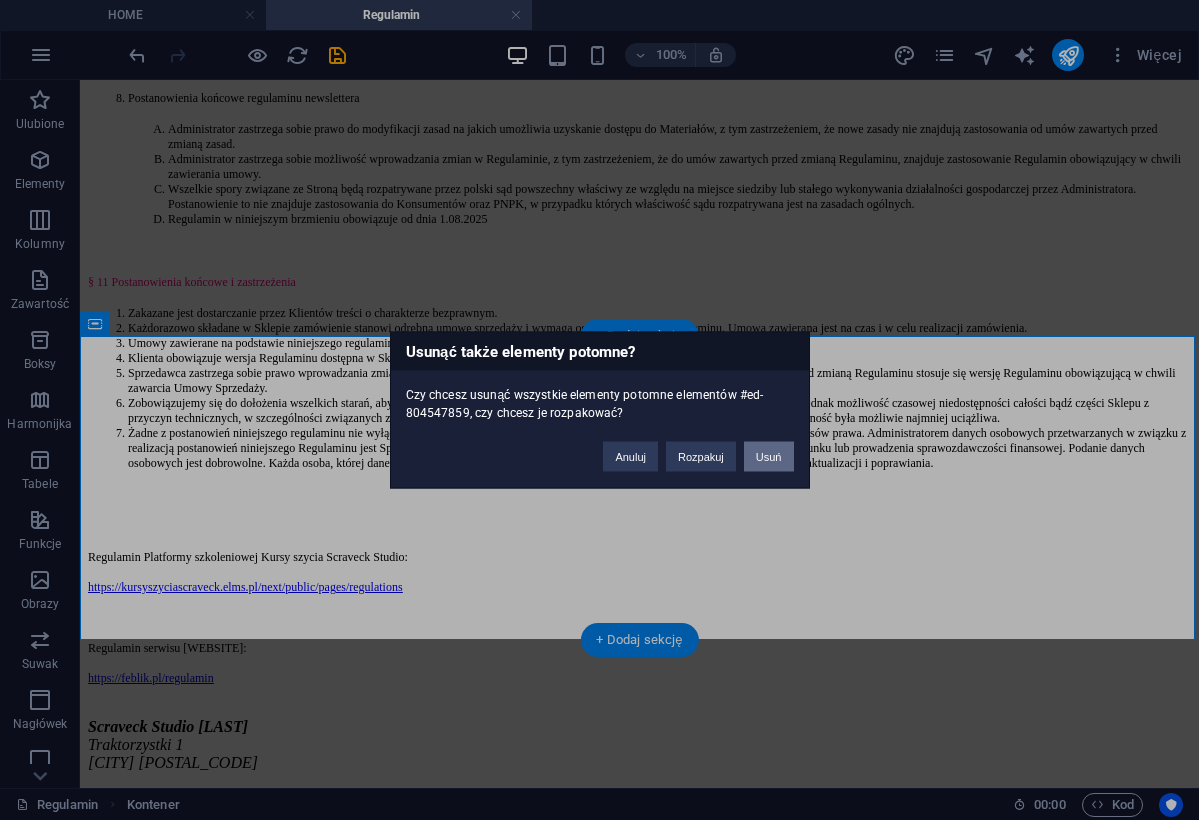 click on "Usuń" at bounding box center (769, 457) 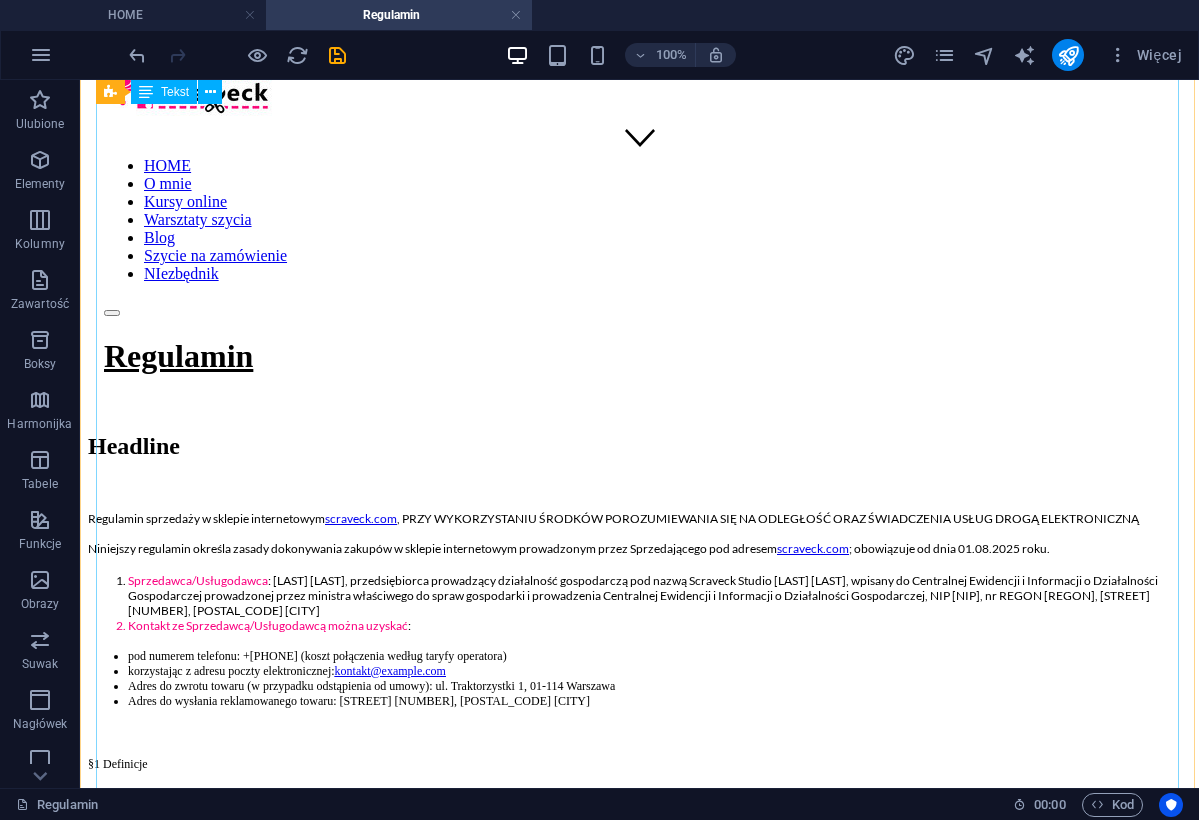 scroll, scrollTop: 566, scrollLeft: 0, axis: vertical 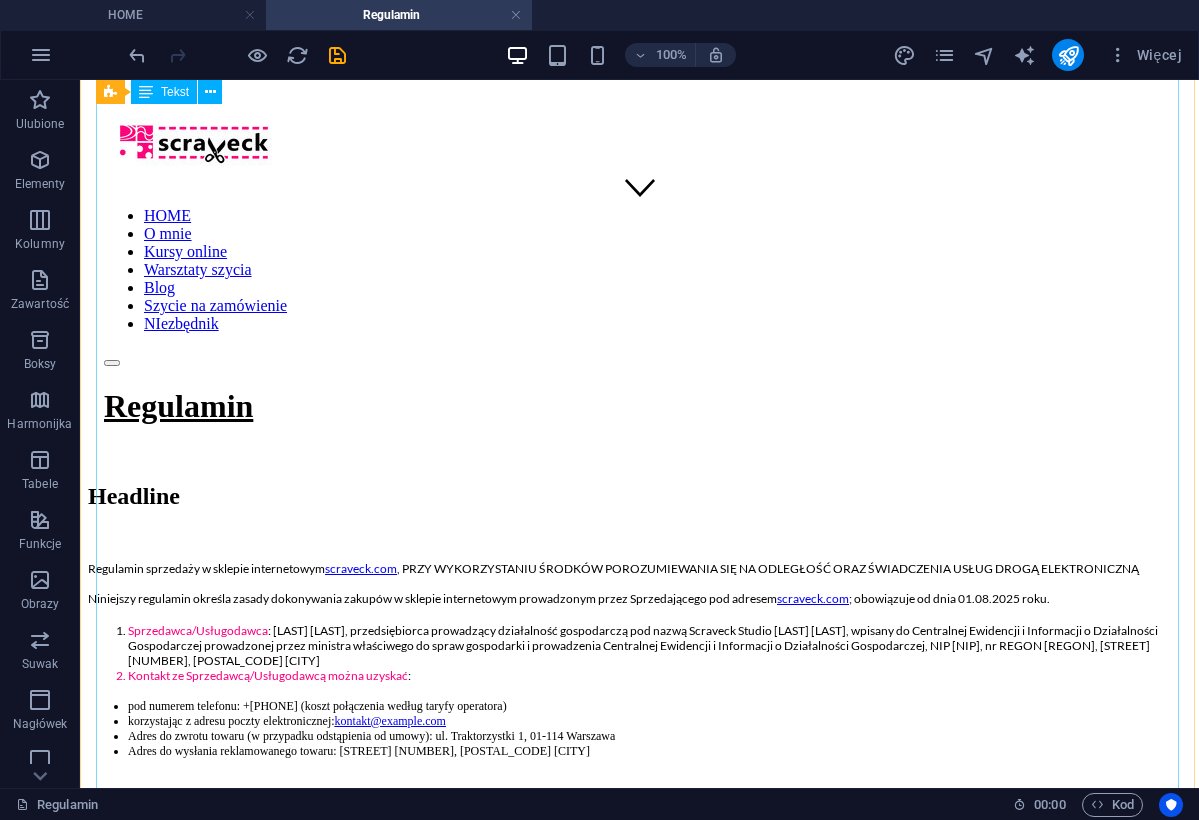 click on "Regulamin sprzedaży w sklepie internetowym  scraveck.com , PRZY WYKORZYSTANIU ŚRODKÓW POROZUMIEWANIA SIĘ NA ODLEGŁOŚĆ ORAZ ŚWIADCZENIA USŁUG DROGĄ ELEKTRONICZNĄ Niniejszy regulamin określa zasady dokonywania zakupów w sklepie internetowym prowadzonym przez Sprzedającego pod adresem  scraveck.com ; obowiązuje od dnia [DATE] roku.
Sprzedawca/Usługodawca : [FIRST] [LAST], przedsiębiorca prowadzący działalność gospodarczą pod nazwą Scraveck Studio [LAST], wpisany do Centralnej Ewidencji i Informacji o Działalności Gospodarczej prowadzonej przez ministra właściwego do spraw gospodarki i prowadzenia Centralnej Ewidencji i Informacji o Działalności Gospodarczej, NIP [NIP], nr REGON [REGON], [STREET] [NUMBER], [POSTAL_CODE] [CITY] Kontakt ze Sprzedawcą/Usługodawcą można uzyskać :
pod numerem telefonu: [PHONE] (koszt połączenia według taryfy operatora)
korzystając z adresu poczty elektronicznej:  kontakt@scraveck.com
§1 Definicje
scraveck.com ." at bounding box center [639, 4034] 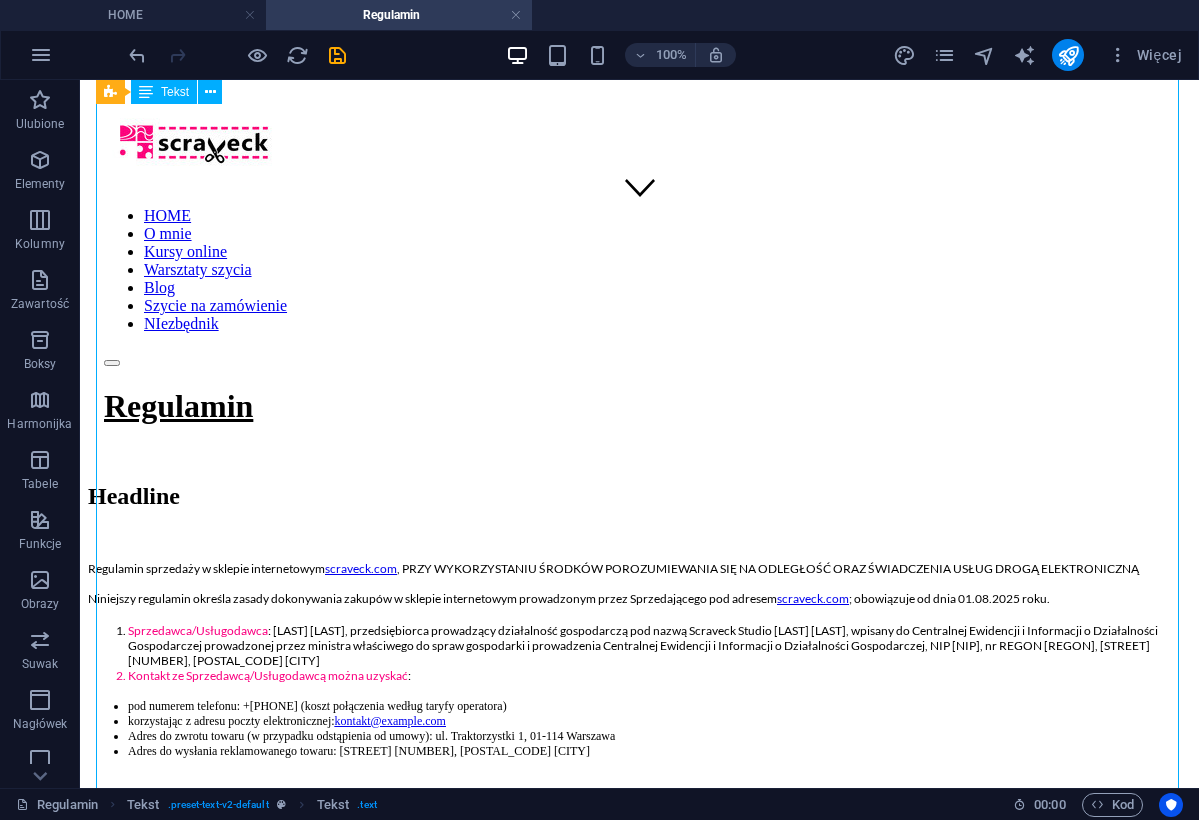 click on "Regulamin sprzedaży w sklepie internetowym  scraveck.com , PRZY WYKORZYSTANIU ŚRODKÓW POROZUMIEWANIA SIĘ NA ODLEGŁOŚĆ ORAZ ŚWIADCZENIA USŁUG DROGĄ ELEKTRONICZNĄ Niniejszy regulamin określa zasady dokonywania zakupów w sklepie internetowym prowadzonym przez Sprzedającego pod adresem  scraveck.com ; obowiązuje od dnia [DATE] roku.
Sprzedawca/Usługodawca : [FIRST] [LAST], przedsiębiorca prowadzący działalność gospodarczą pod nazwą Scraveck Studio [LAST], wpisany do Centralnej Ewidencji i Informacji o Działalności Gospodarczej prowadzonej przez ministra właściwego do spraw gospodarki i prowadzenia Centralnej Ewidencji i Informacji o Działalności Gospodarczej, NIP [NIP], nr REGON [REGON], [STREET] [NUMBER], [POSTAL_CODE] [CITY] Kontakt ze Sprzedawcą/Usługodawcą można uzyskać :
pod numerem telefonu: [PHONE] (koszt połączenia według taryfy operatora)
korzystając z adresu poczty elektronicznej:  kontakt@scraveck.com
§1 Definicje
scraveck.com ." at bounding box center [639, 4034] 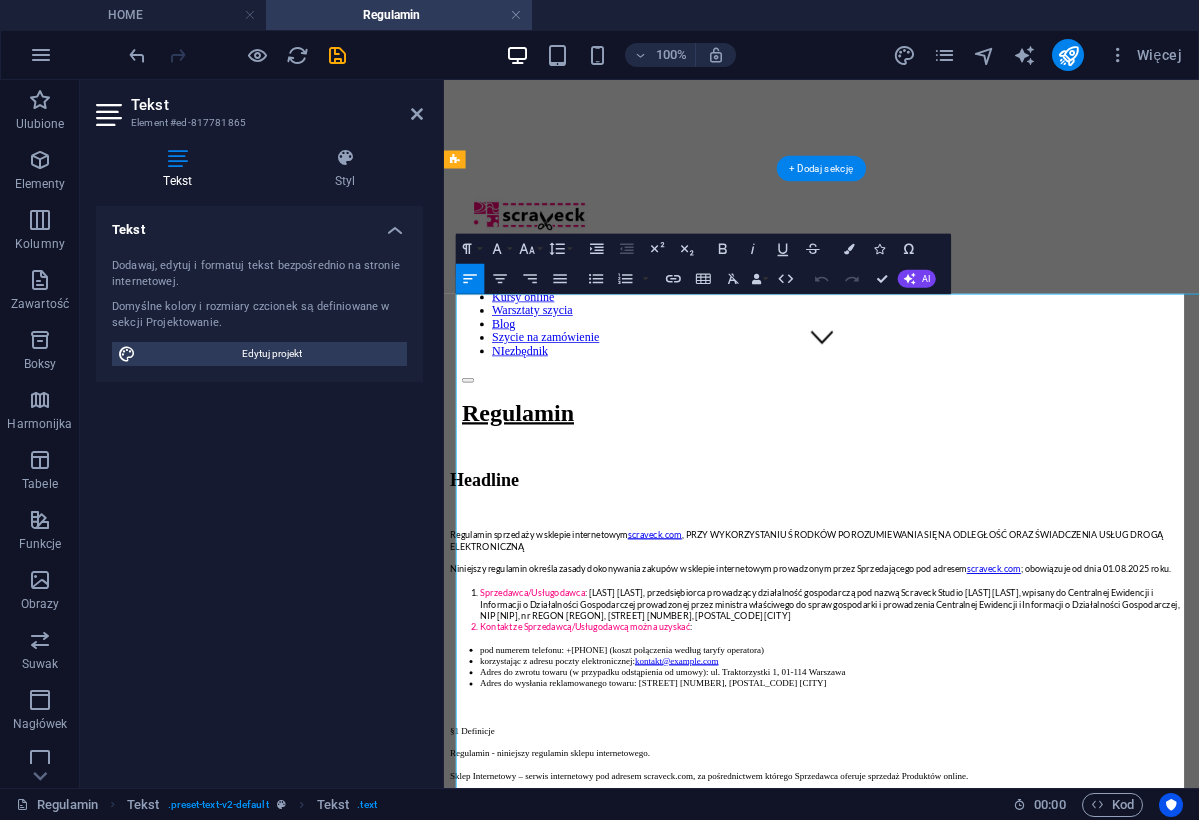 scroll, scrollTop: 266, scrollLeft: 0, axis: vertical 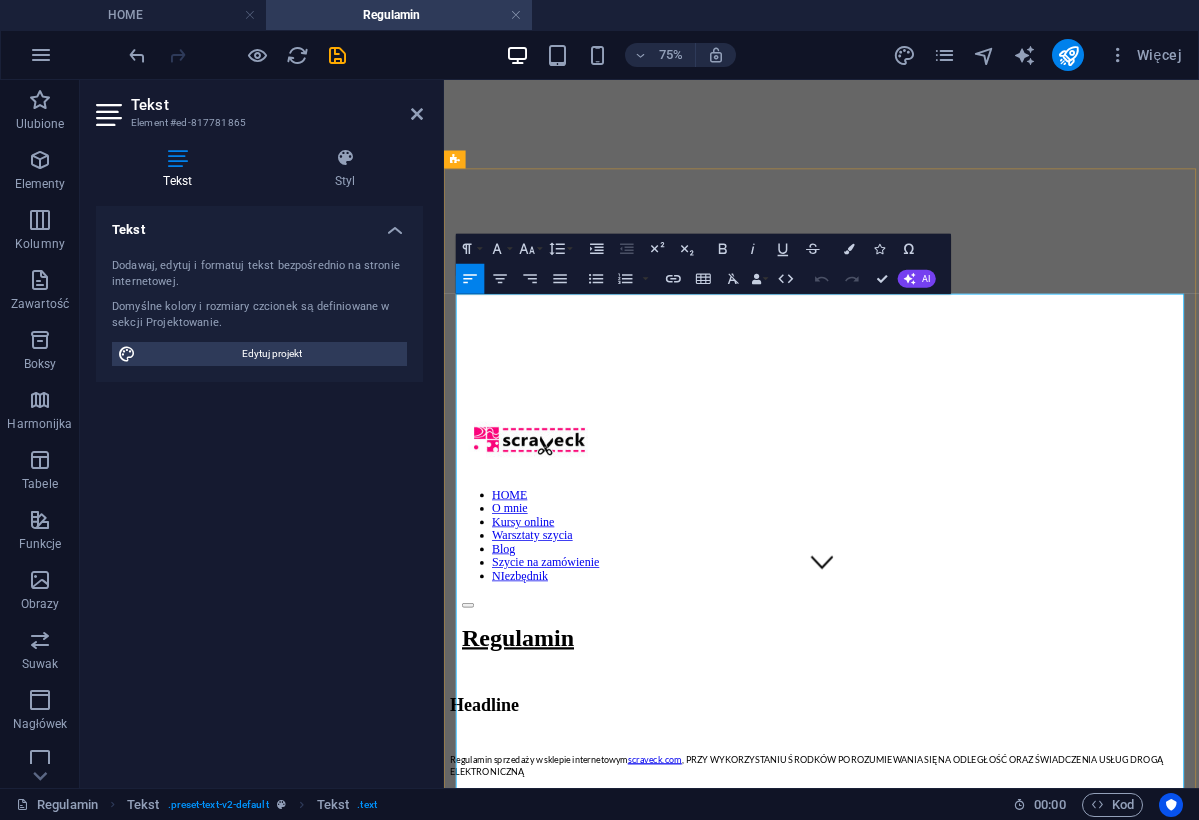 click on "Regulamin sprzedaży w sklepie internetowym  scraveck.com , PRZY WYKORZYSTANIU ŚRODKÓW POROZUMIEWANIA SIĘ NA ODLEGŁOŚĆ ORAZ ŚWIADCZENIA USŁUG DROGĄ ELEKTRONICZNĄ Niniejszy regulamin określa zasady dokonywania zakupów w sklepie internetowym prowadzonym przez Sprzedającego pod adresem  scraveck.com ; obowiązuje od dnia [DATE] roku.
Sprzedawca/Usługodawca : [FIRST] [LAST], przedsiębiorca prowadzący działalność gospodarczą pod nazwą Scraveck Studio [LAST], wpisany do Centralnej Ewidencji i Informacji o Działalności Gospodarczej prowadzonej przez ministra właściwego do spraw gospodarki i prowadzenia Centralnej Ewidencji i Informacji o Działalności Gospodarczej, NIP [NIP], nr REGON [REGON], [STREET] [NUMBER], [POSTAL_CODE] [CITY] Kontakt ze Sprzedawcą/Usługodawcą można uzyskać :
pod numerem telefonu: [PHONE] (koszt połączenia według taryfy operatora)
korzystając z adresu poczty elektronicznej:  kontakt@scraveck.com
§1 Definicje
scraveck.com ." at bounding box center [947, 4603] 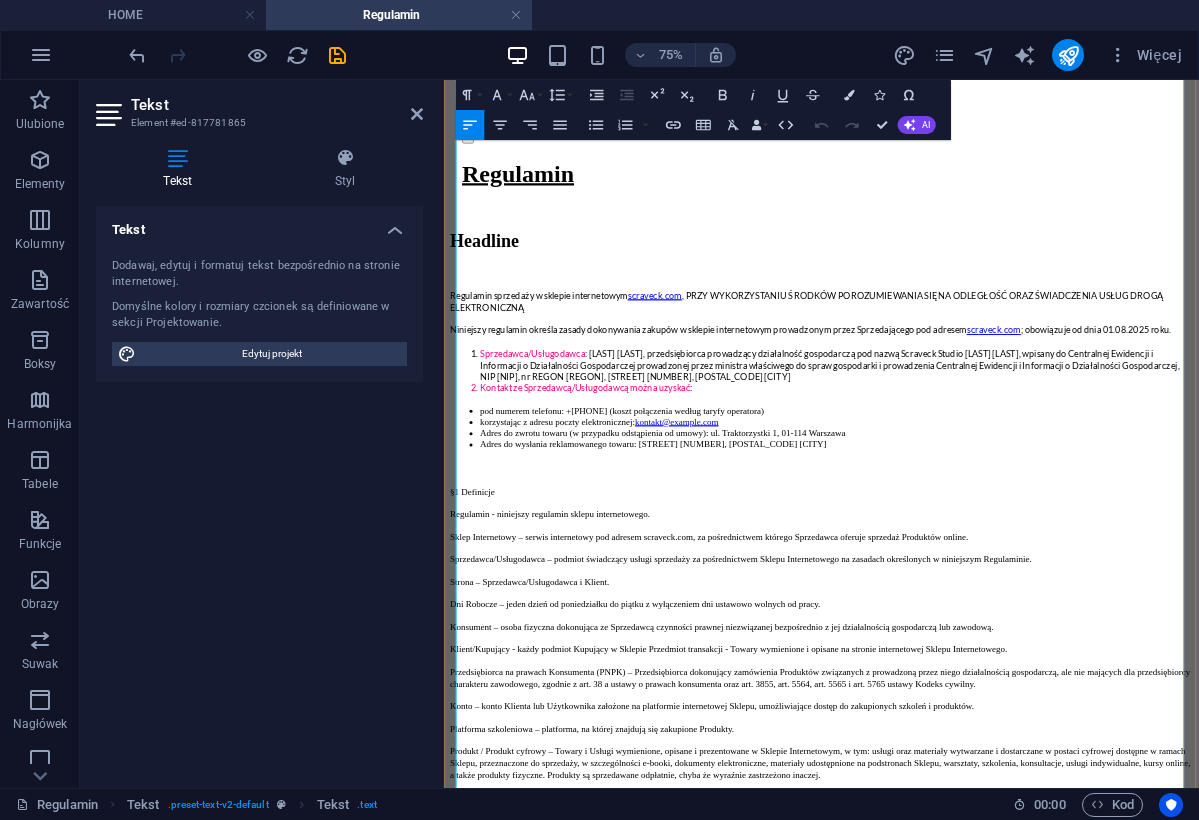 scroll, scrollTop: 875, scrollLeft: 0, axis: vertical 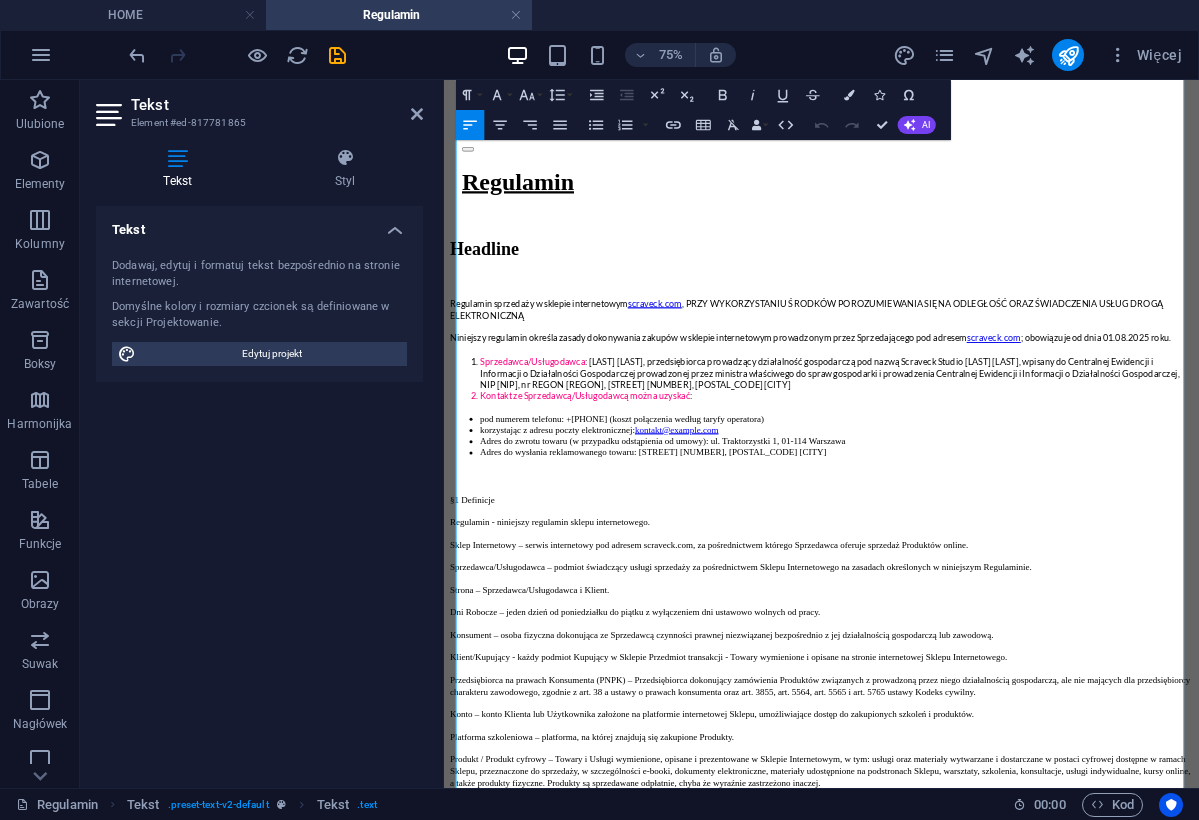 click at bounding box center [237, 55] 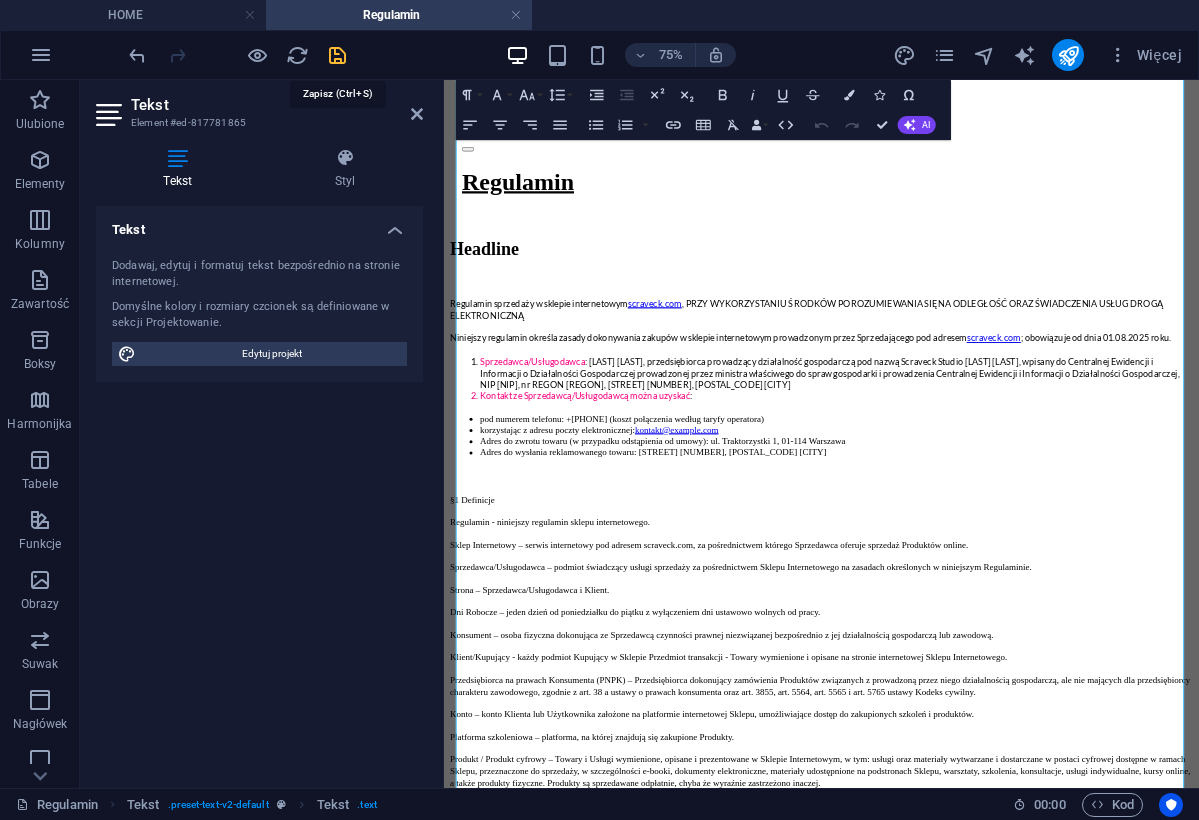 click at bounding box center (337, 55) 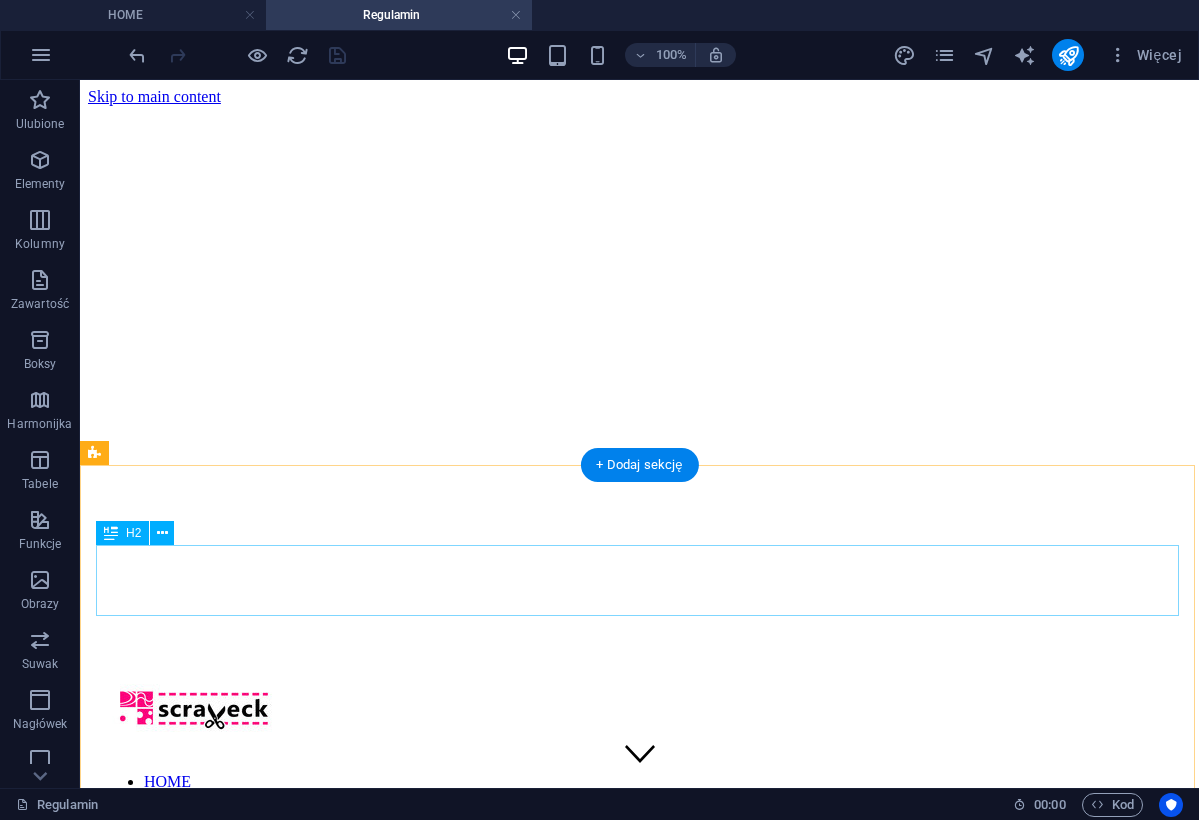scroll, scrollTop: 0, scrollLeft: 0, axis: both 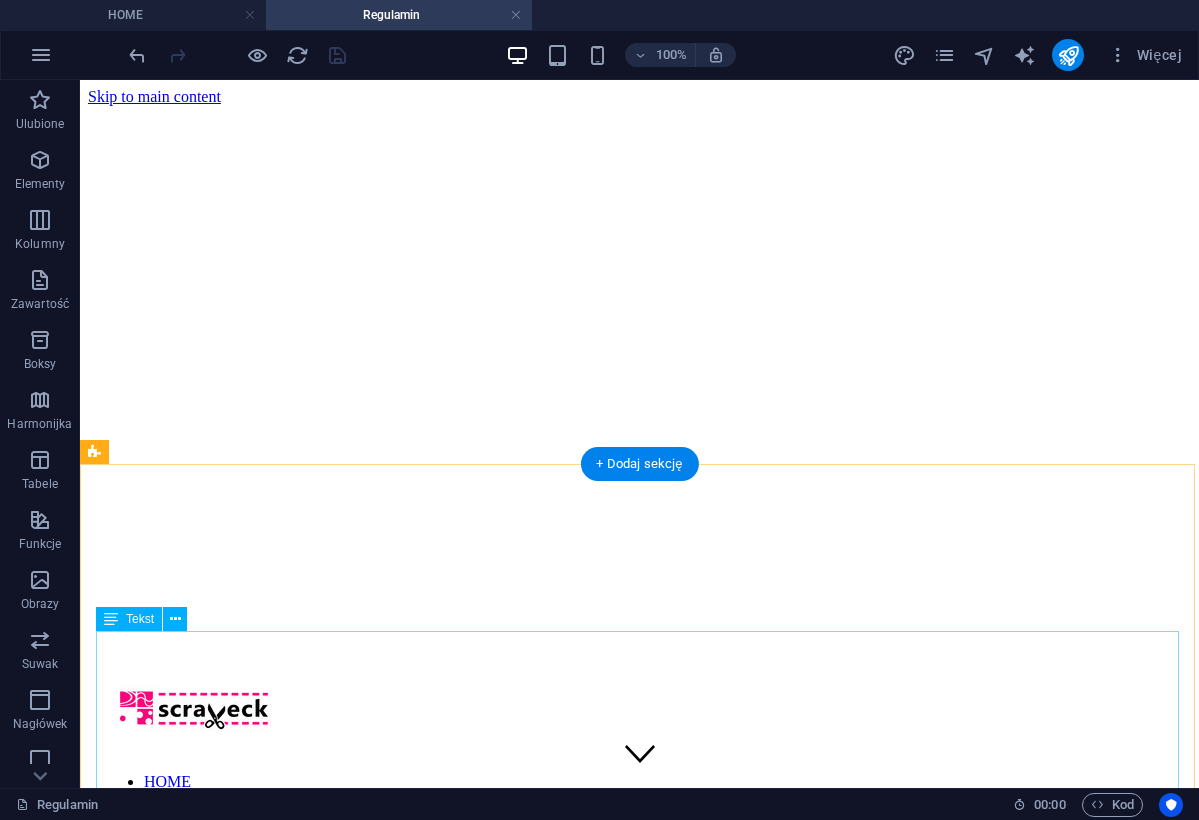 click on "Regulamin sprzedaży w sklepie internetowym  scraveck.com , PRZY WYKORZYSTANIU ŚRODKÓW POROZUMIEWANIA SIĘ NA ODLEGŁOŚĆ ORAZ ŚWIADCZENIA USŁUG DROGĄ ELEKTRONICZNĄ Niniejszy regulamin określa zasady dokonywania zakupów w sklepie internetowym prowadzonym przez Sprzedającego pod adresem  scraveck.com ; obowiązuje od dnia [DATE] roku.
Sprzedawca/Usługodawca : [FIRST] [LAST], przedsiębiorca prowadzący działalność gospodarczą pod nazwą Scraveck Studio [LAST], wpisany do Centralnej Ewidencji i Informacji o Działalności Gospodarczej prowadzonej przez ministra właściwego do spraw gospodarki i prowadzenia Centralnej Ewidencji i Informacji o Działalności Gospodarczej, NIP [NIP], nr REGON [REGON], [STREET] [NUMBER], [POSTAL_CODE] [CITY] Kontakt ze Sprzedawcą/Usługodawcą można uzyskać :
pod numerem telefonu: [PHONE] (koszt połączenia według taryfy operatora)
korzystając z adresu poczty elektronicznej:  kontakt@scraveck.com
§1 Definicje
scraveck.com ." at bounding box center (639, 4600) 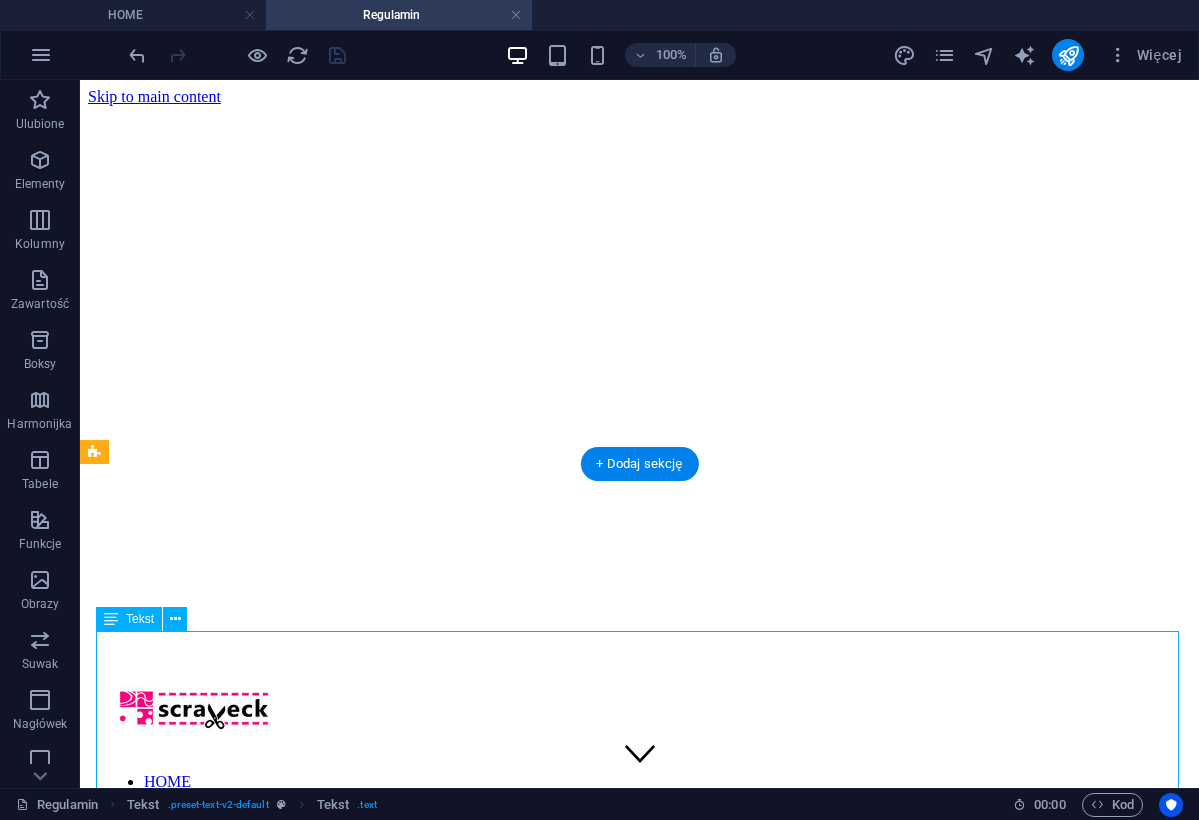 click on "Regulamin sprzedaży w sklepie internetowym  scraveck.com , PRZY WYKORZYSTANIU ŚRODKÓW POROZUMIEWANIA SIĘ NA ODLEGŁOŚĆ ORAZ ŚWIADCZENIA USŁUG DROGĄ ELEKTRONICZNĄ Niniejszy regulamin określa zasady dokonywania zakupów w sklepie internetowym prowadzonym przez Sprzedającego pod adresem  scraveck.com ; obowiązuje od dnia [DATE] roku.
Sprzedawca/Usługodawca : [FIRST] [LAST], przedsiębiorca prowadzący działalność gospodarczą pod nazwą Scraveck Studio [LAST], wpisany do Centralnej Ewidencji i Informacji o Działalności Gospodarczej prowadzonej przez ministra właściwego do spraw gospodarki i prowadzenia Centralnej Ewidencji i Informacji o Działalności Gospodarczej, NIP [NIP], nr REGON [REGON], [STREET] [NUMBER], [POSTAL_CODE] [CITY] Kontakt ze Sprzedawcą/Usługodawcą można uzyskać :
pod numerem telefonu: [PHONE] (koszt połączenia według taryfy operatora)
korzystając z adresu poczty elektronicznej:  kontakt@scraveck.com
§1 Definicje
scraveck.com ." at bounding box center (639, 4600) 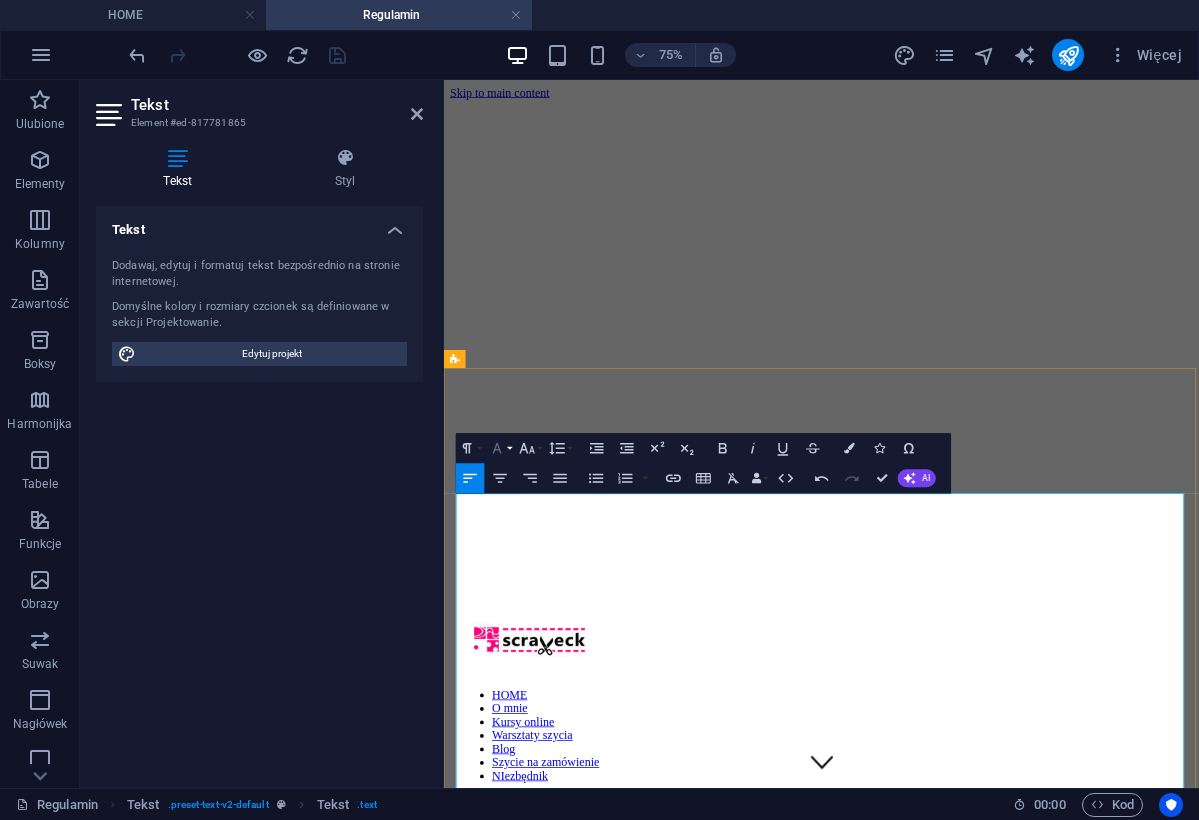click 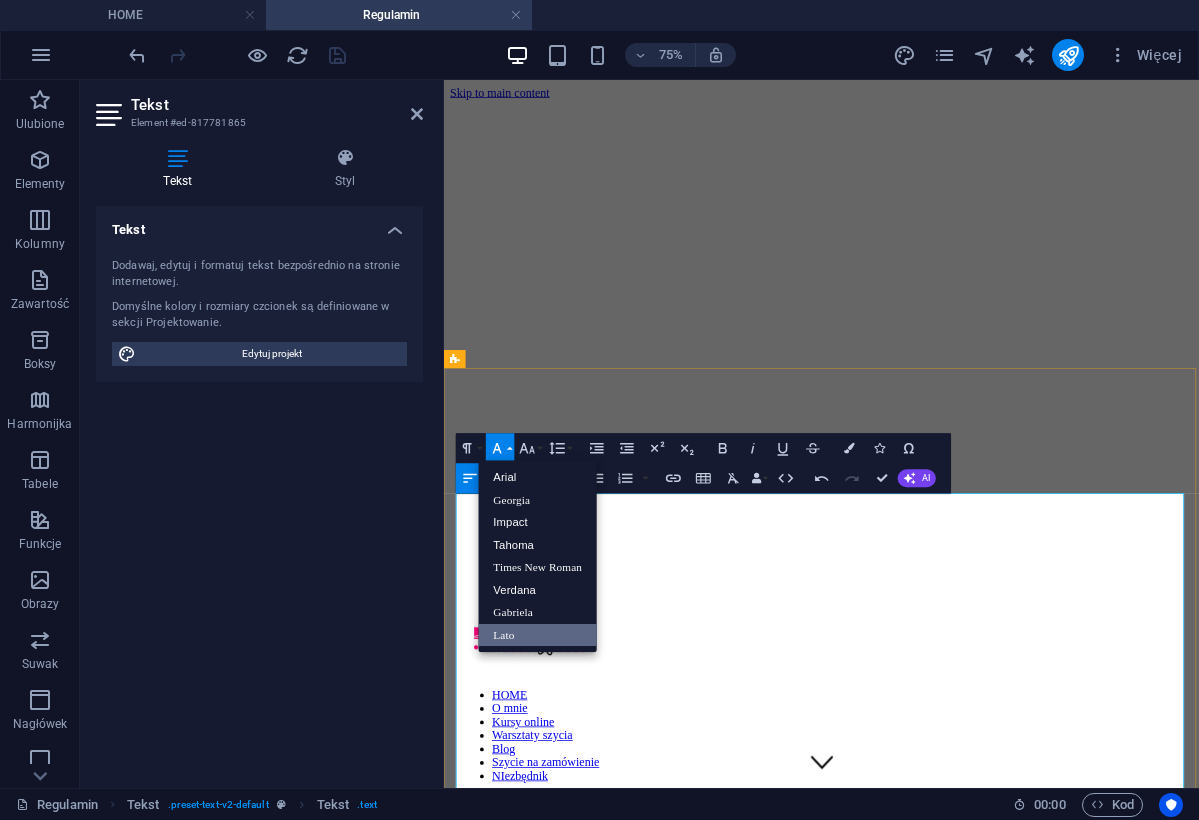 click on "Lato" at bounding box center (538, 635) 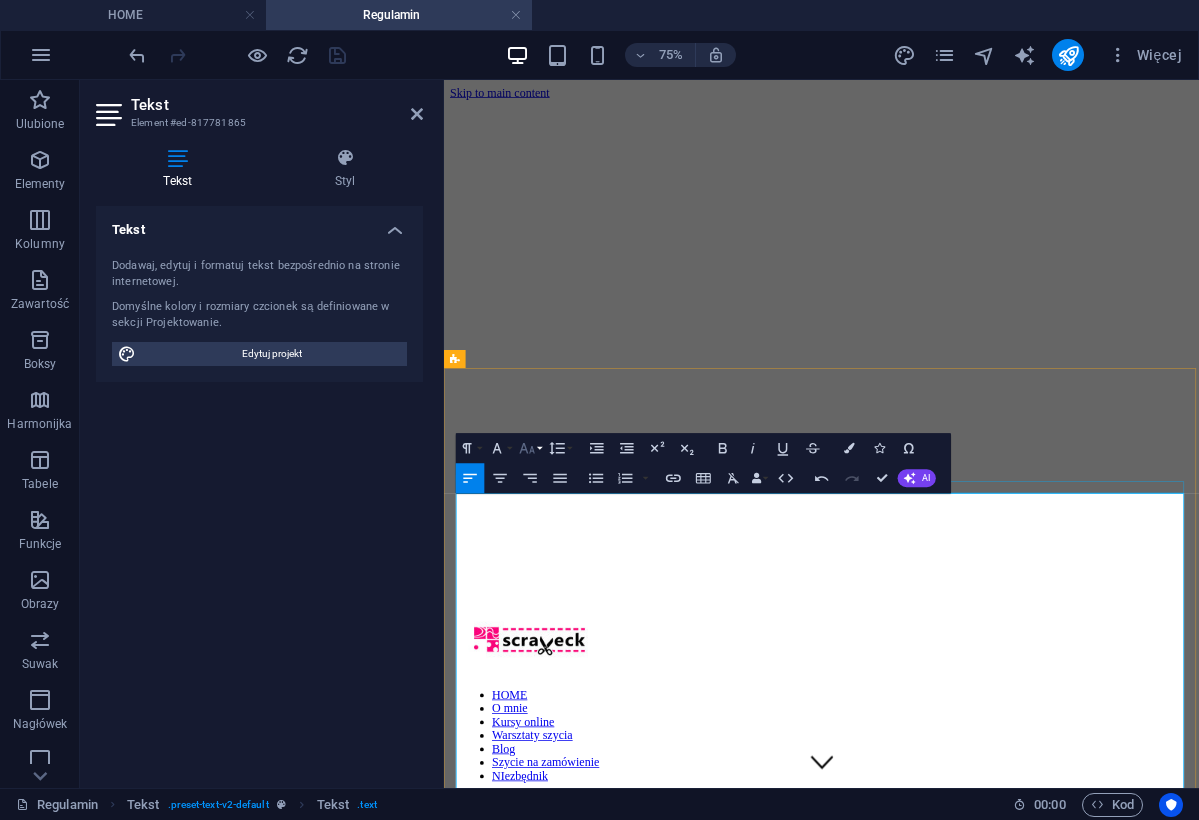 click 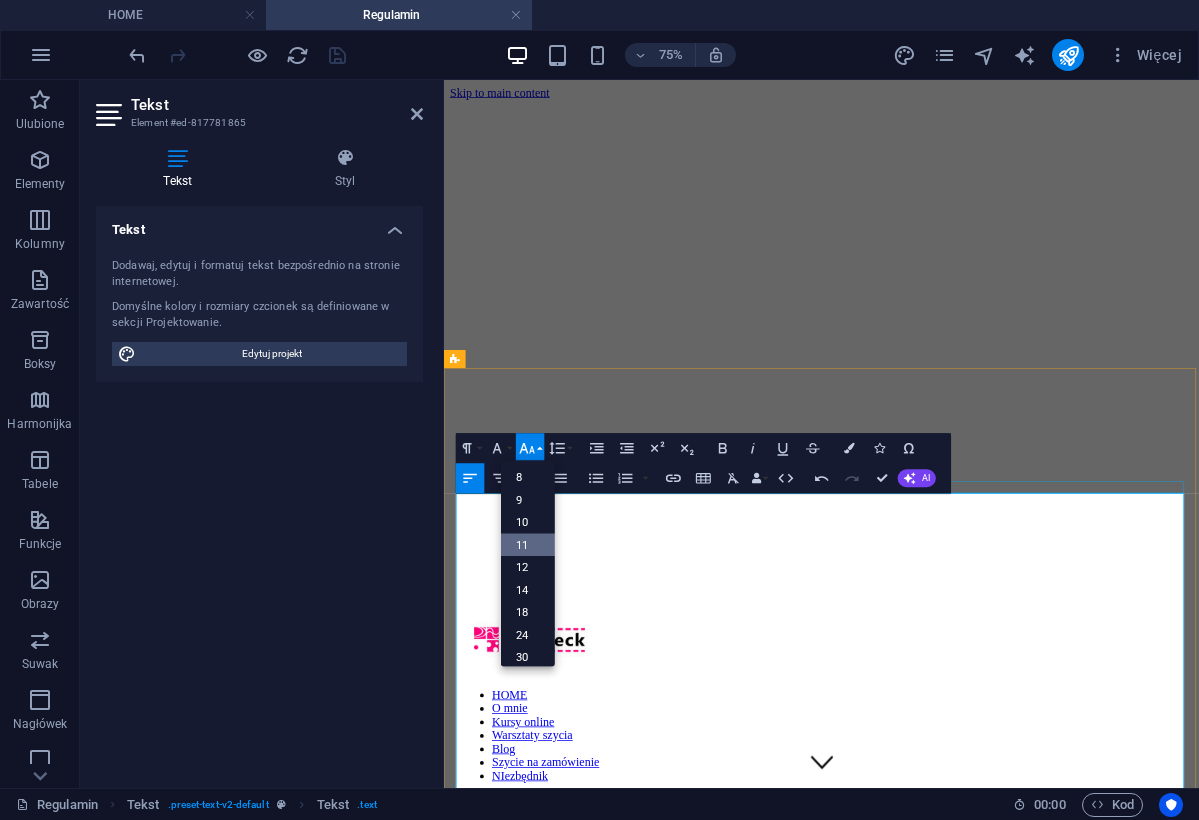 scroll, scrollTop: 113, scrollLeft: 0, axis: vertical 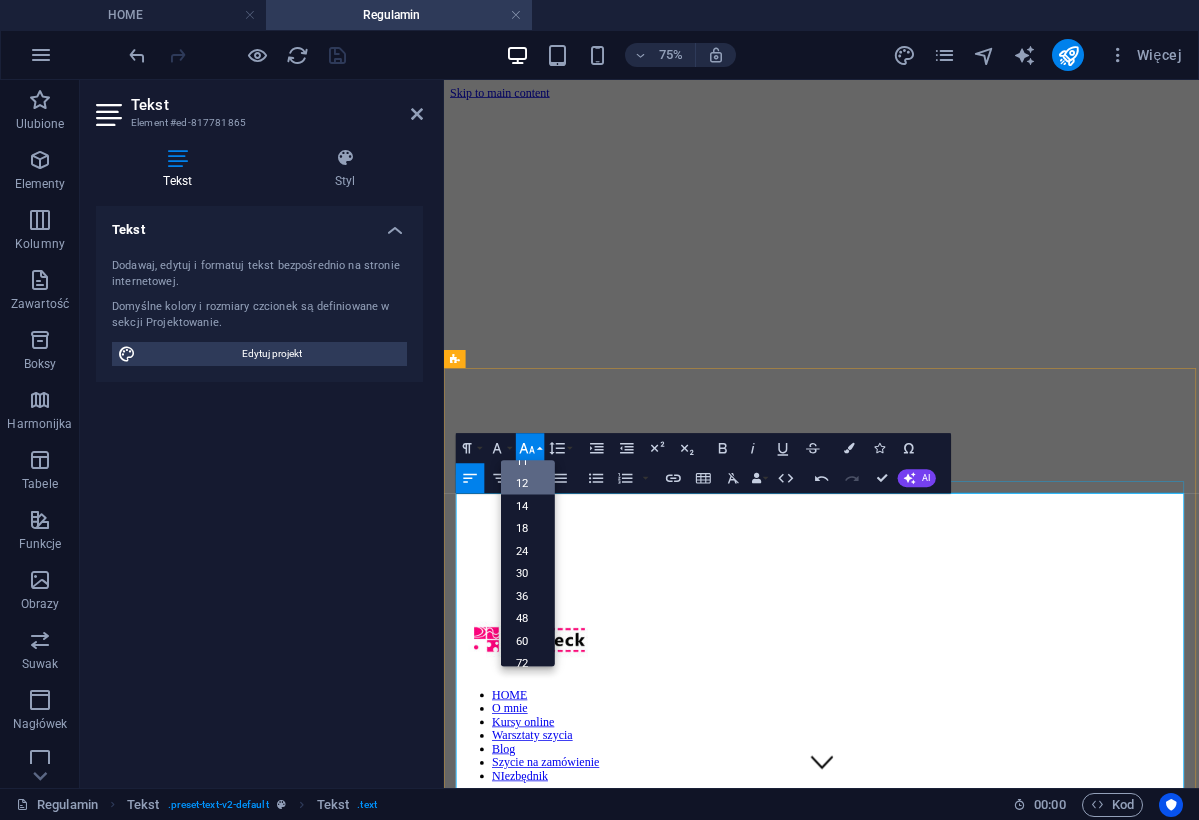 click on "12" at bounding box center [528, 483] 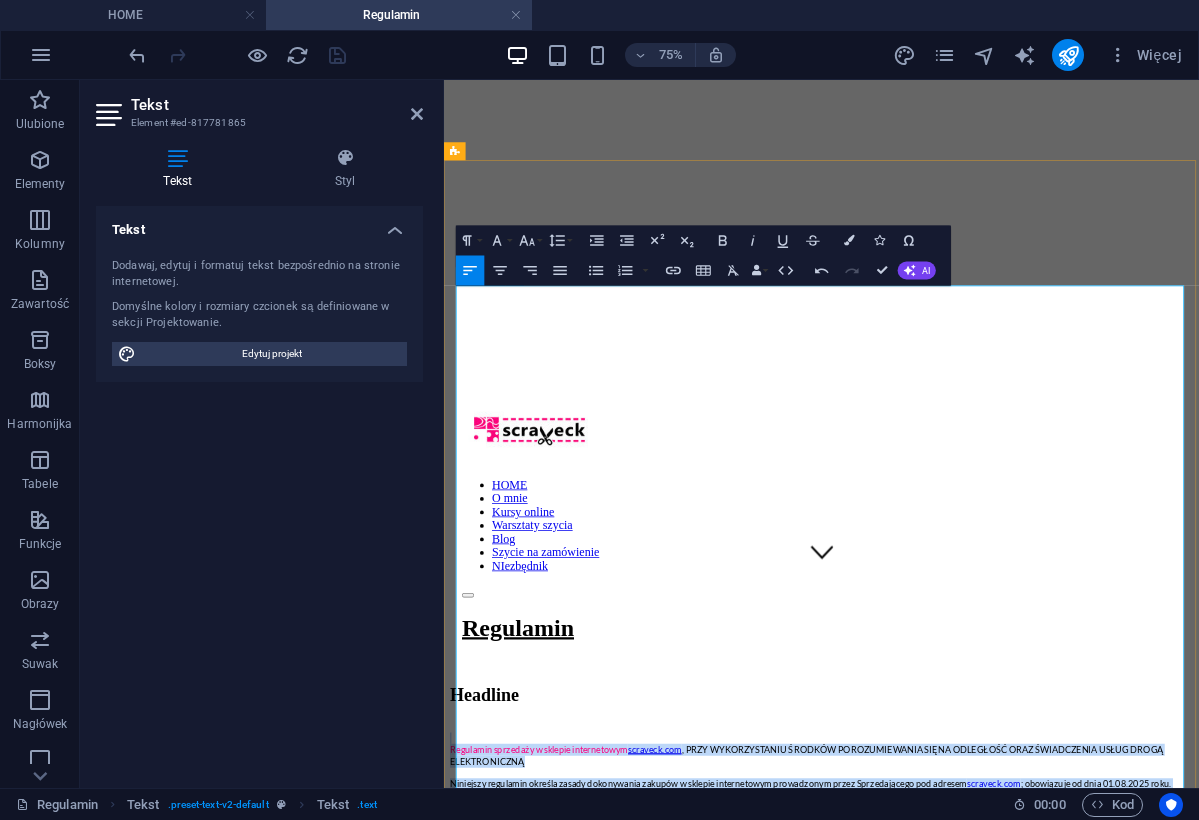 scroll, scrollTop: 275, scrollLeft: 0, axis: vertical 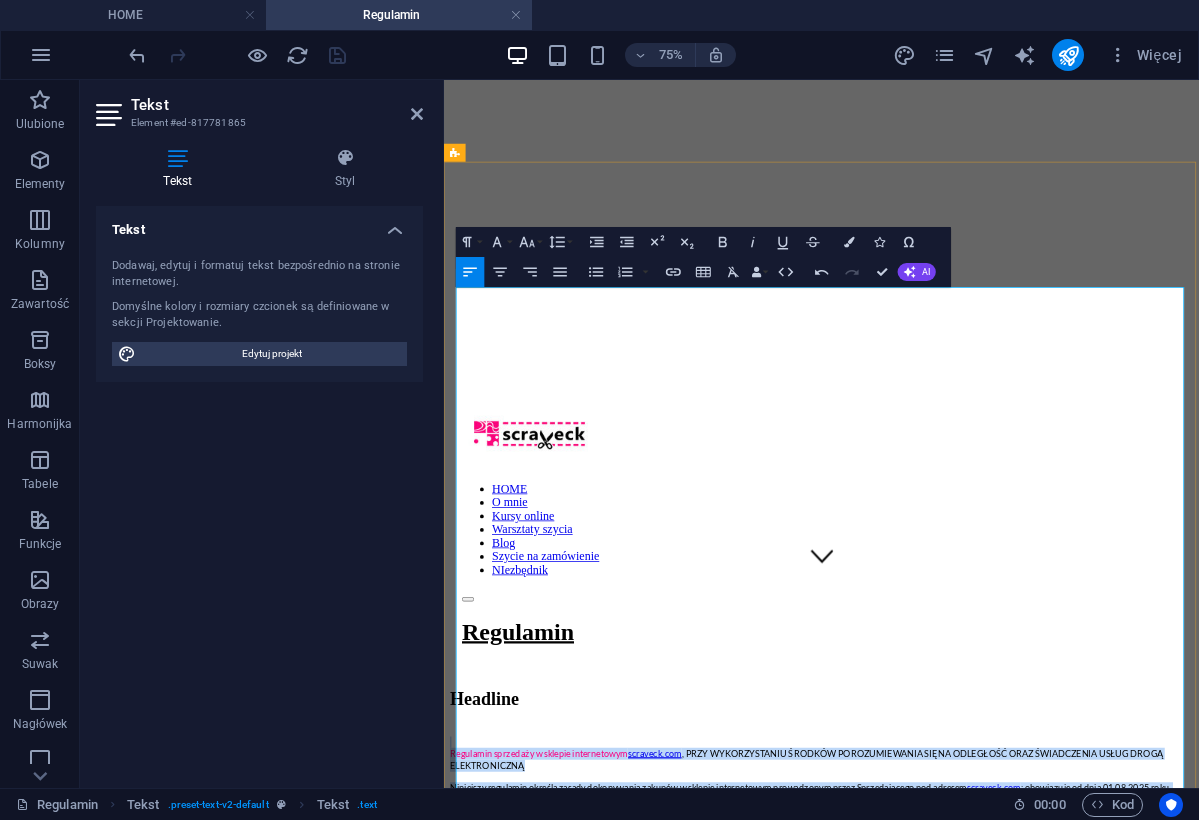 click at bounding box center (947, 1054) 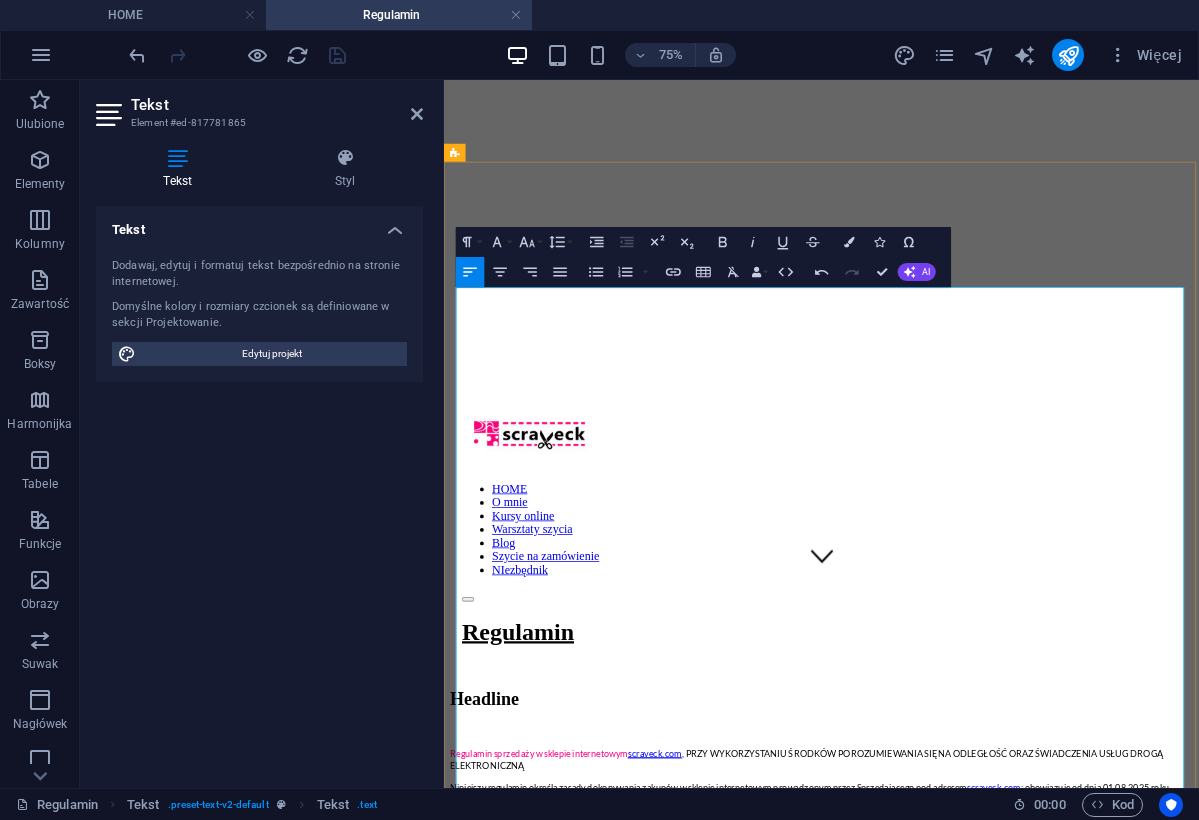 click at bounding box center [947, 962] 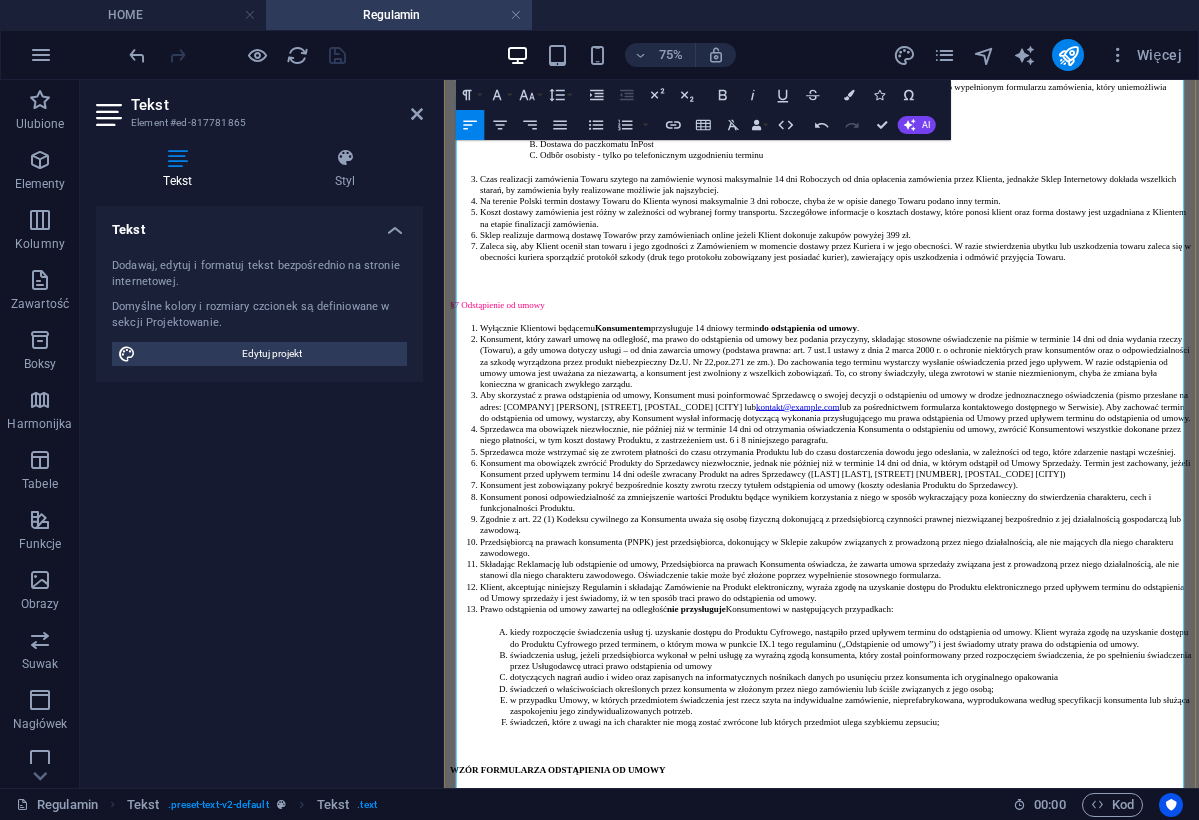 scroll, scrollTop: 3517, scrollLeft: 0, axis: vertical 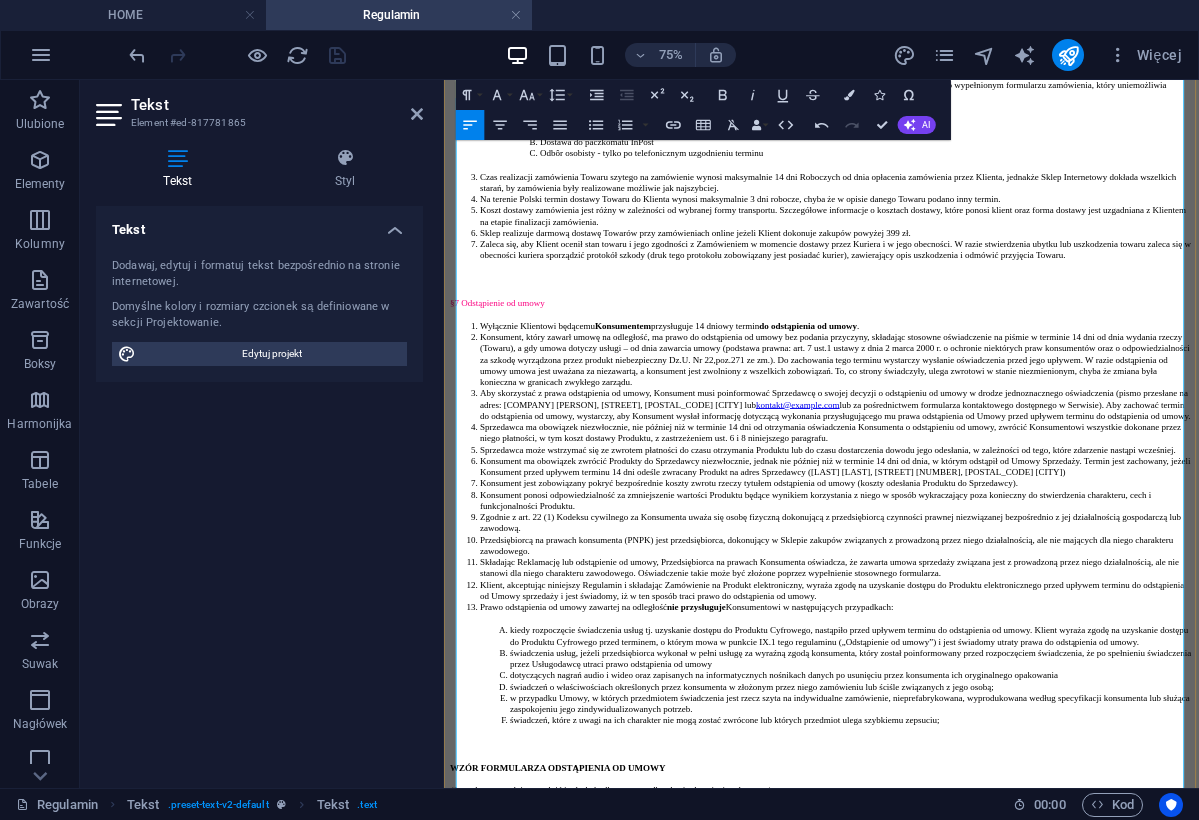click at bounding box center [947, 966] 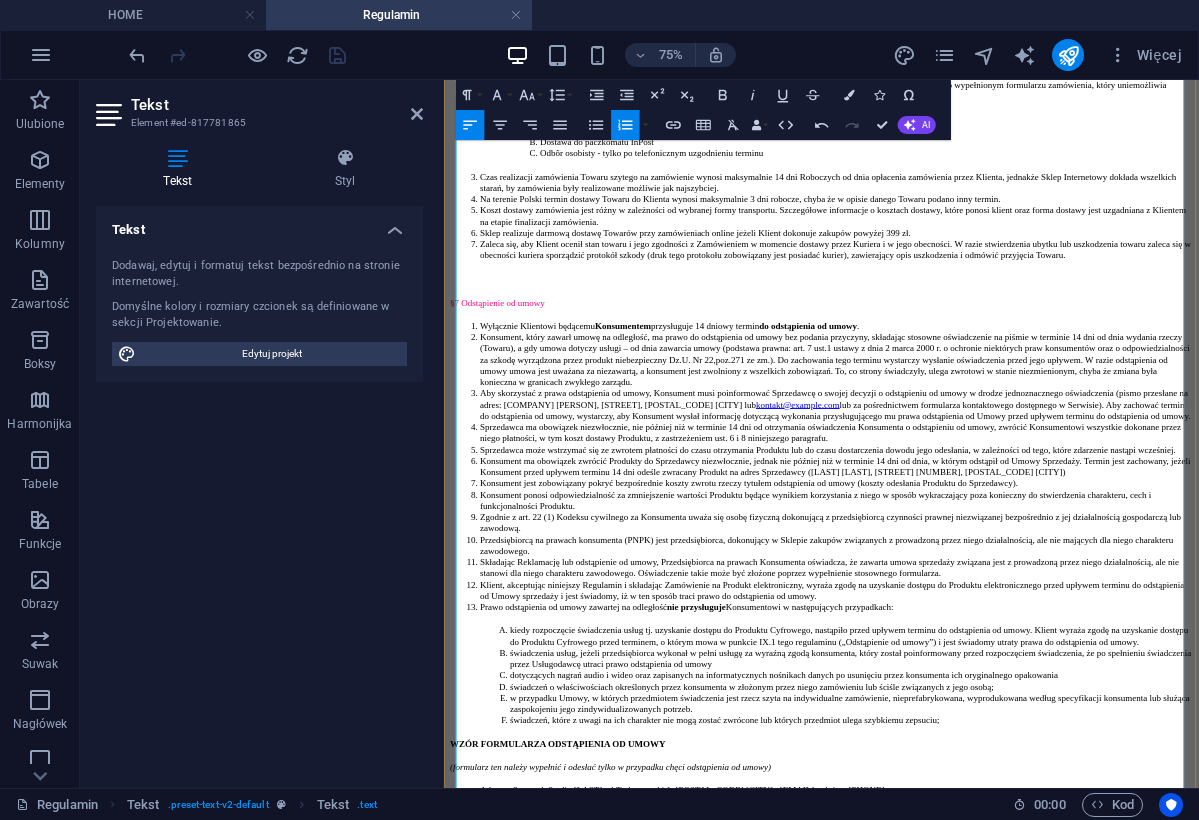 click on "WZÓR FORMULARZA ODSTĄPIENIA OD UMOWY" at bounding box center [595, 966] 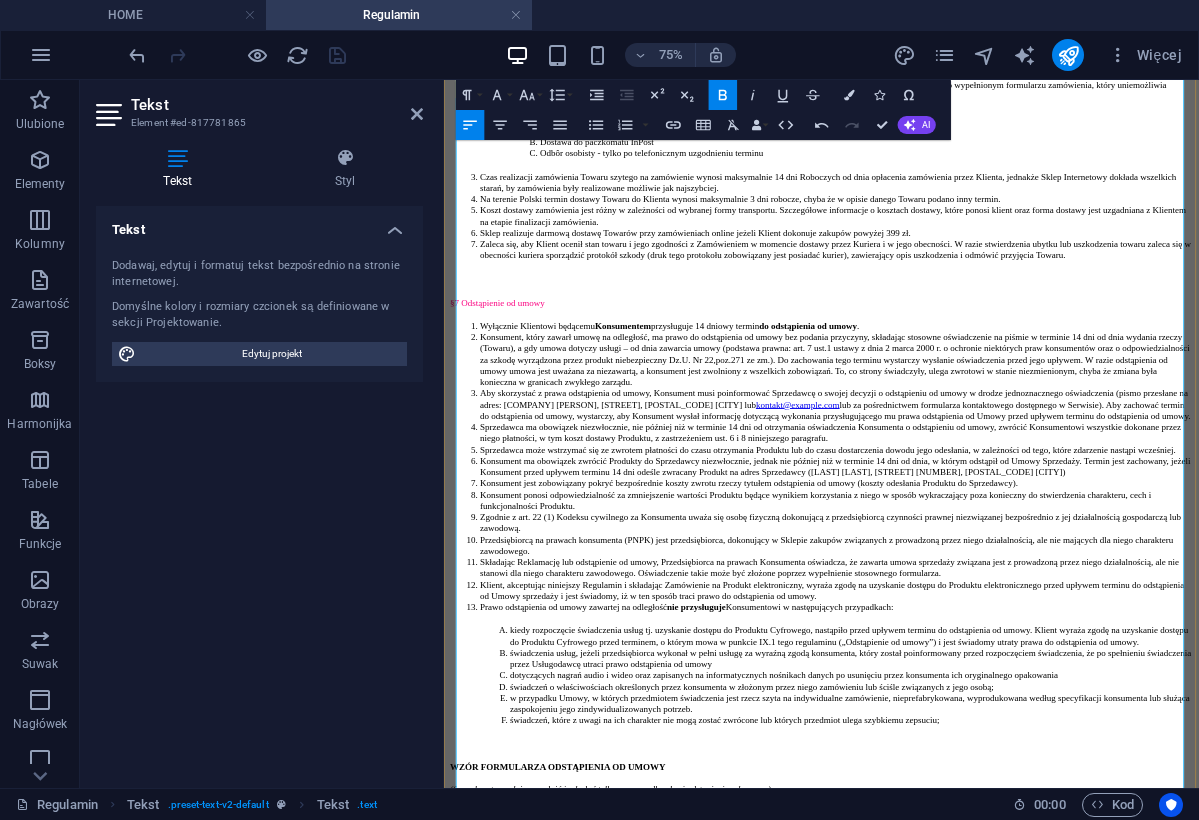 click on "Sprzedawca/Usługodawca : [FIRST] [LAST], przedsiębiorca prowadzący działalność gospodarczą pod nazwą Scraveck Studio [LAST], wpisany do Centralnej Ewidencji i Informacji o Działalności Gospodarczej prowadzonej przez ministra właściwego do spraw gospodarki i prowadzenia Centralnej Ewidencji i Informacji o Działalności Gospodarczej, NIP [NIP], nr REGON [REGON], ul. Traktorzystki 1, [POSTAL_CODE] [CITY] Kontakt ze Sprzedawcą/Usługodawcą można uzyskać :  pod numerem telefonu: [PHONE] (koszt połączenia według taryfy operatora)  korzystając z adresu poczty elektronicznej:  [EMAIL]   §1 Definicje   §2 Zasady ogólne" at bounding box center [947, 1254] 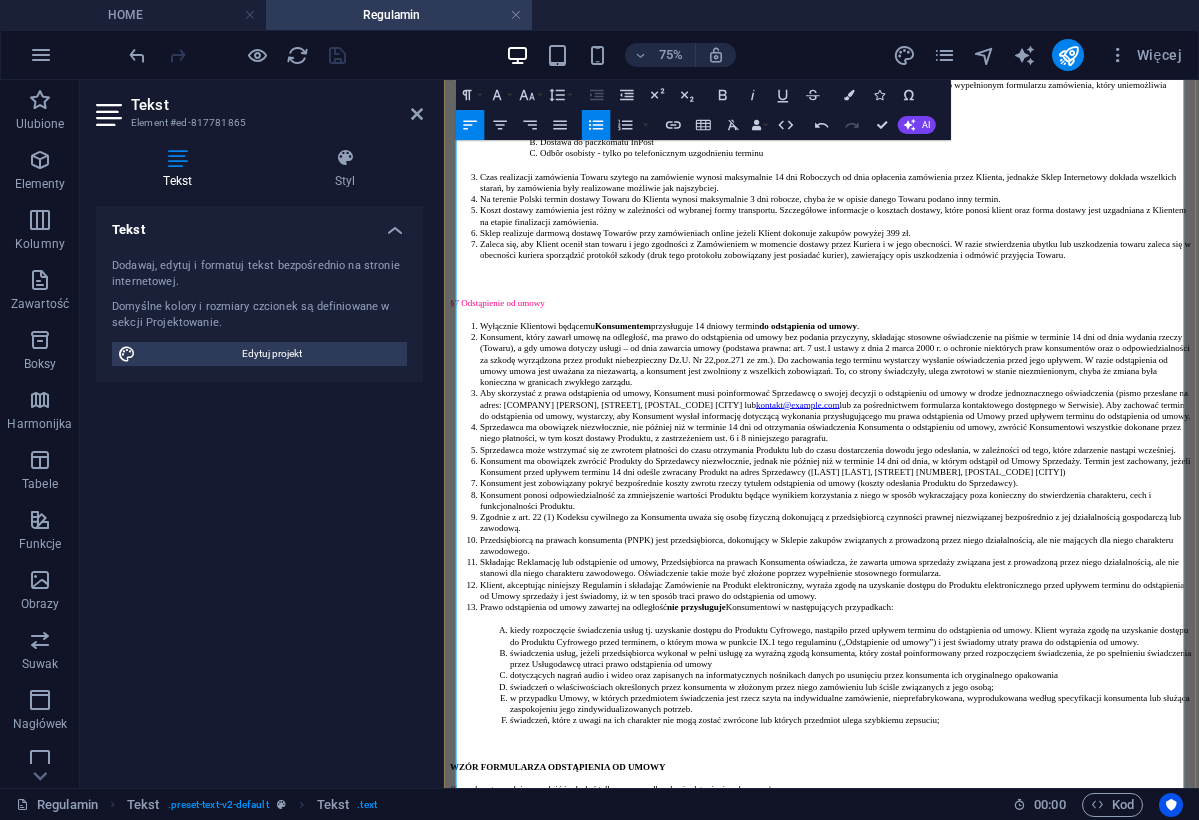 click on "Sprzedawca/Usługodawca : [FIRST] [LAST], przedsiębiorca prowadzący działalność gospodarczą pod nazwą Scraveck Studio [LAST], wpisany do Centralnej Ewidencji i Informacji o Działalności Gospodarczej prowadzonej przez ministra właściwego do spraw gospodarki i prowadzenia Centralnej Ewidencji i Informacji o Działalności Gospodarczej, NIP [NIP], nr REGON [REGON], ul. Traktorzystki 1, [POSTAL_CODE] [CITY] Kontakt ze Sprzedawcą/Usługodawcą można uzyskać :  pod numerem telefonu: [PHONE] (koszt połączenia według taryfy operatora)  korzystając z adresu poczty elektronicznej:  [EMAIL]   §1 Definicje   §2 Zasady ogólne" at bounding box center [947, 1254] 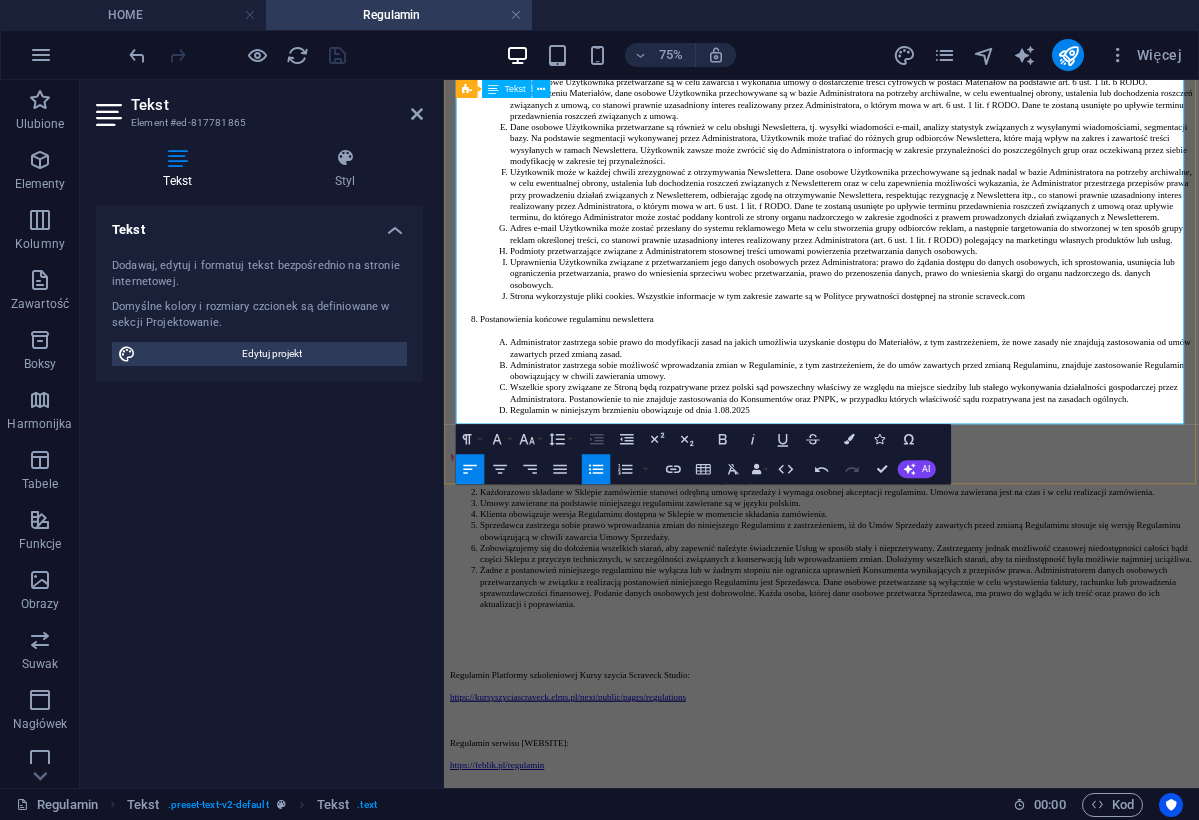 scroll, scrollTop: 7278, scrollLeft: 0, axis: vertical 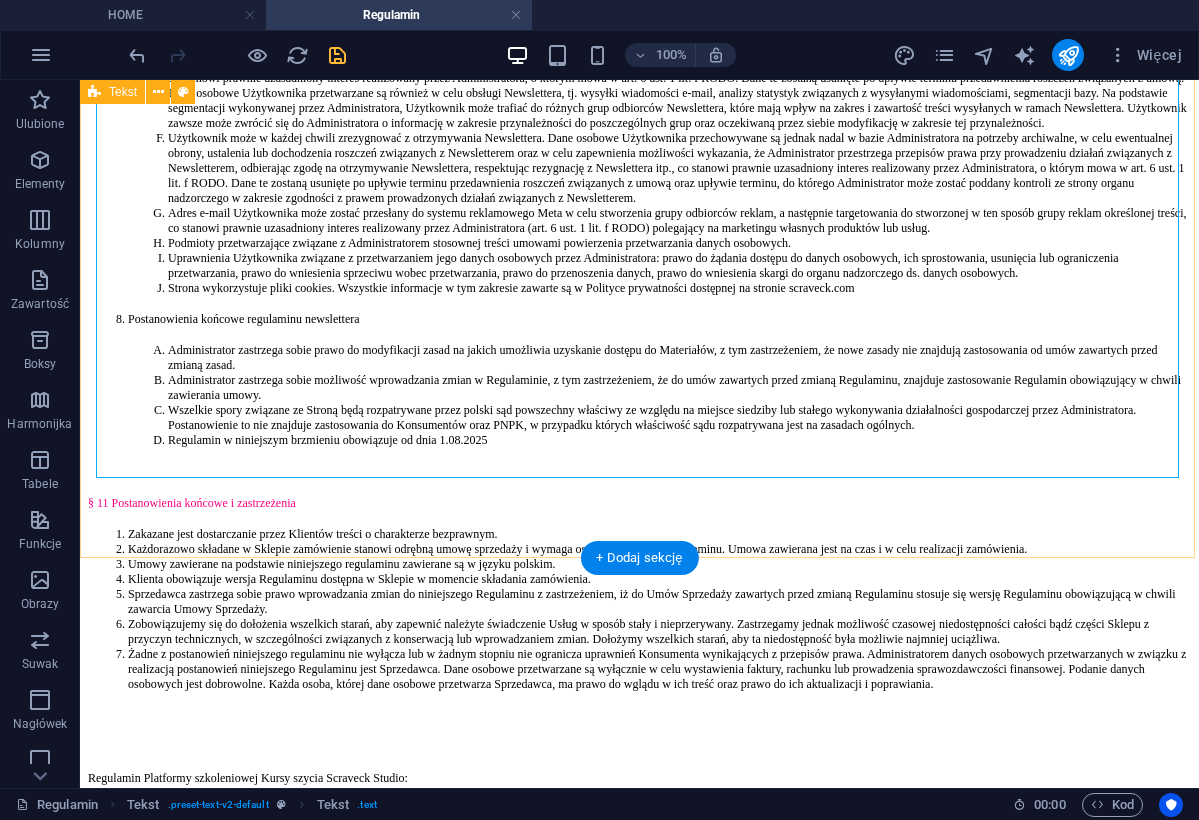 click on "Headline Regulamin sprzedaży w sklepie internetowym  scraveck.com , PRZY WYKORZYSTANIU ŚRODKÓW POROZUMIEWANIA SIĘ NA ODLEGŁOŚĆ ORAZ ŚWIADCZENIA USŁUG DROGĄ ELEKTRONICZNĄ Niniejszy regulamin określa zasady dokonywania zakupów w sklepie internetowym prowadzonym przez Sprzedającego pod adresem  scraveck.com ; obowiązuje od dnia 01.08.2025 roku. Sprzedawca/Usługodawca : [FIRST_NAME] [LAST_NAME], przedsiębiorca prowadzący działalność gospodarczą pod nazwą Scraveck Studio Monika Bekiesz, wpisany do Centralnej Ewidencji i Informacji o Działalności Gospodarczej prowadzonej przez ministra właściwego do spraw gospodarki i prowadzenia Centralnej Ewidencji i Informacji o Działalności Gospodarczej, NIP 5222384452, nr REGON 523104973, ul. Traktorzystki 1, 01-114 Warszawa Kontakt ze Sprzedawcą/Usługodawcą można uzyskać :  pod numerem telefonu: +48 [PHONE] (koszt połączenia według taryfy operatora)  korzystając z adresu poczty elektronicznej:  kontakt@scraveck.com   §1 Definicje  .  ." at bounding box center (639, -2482) 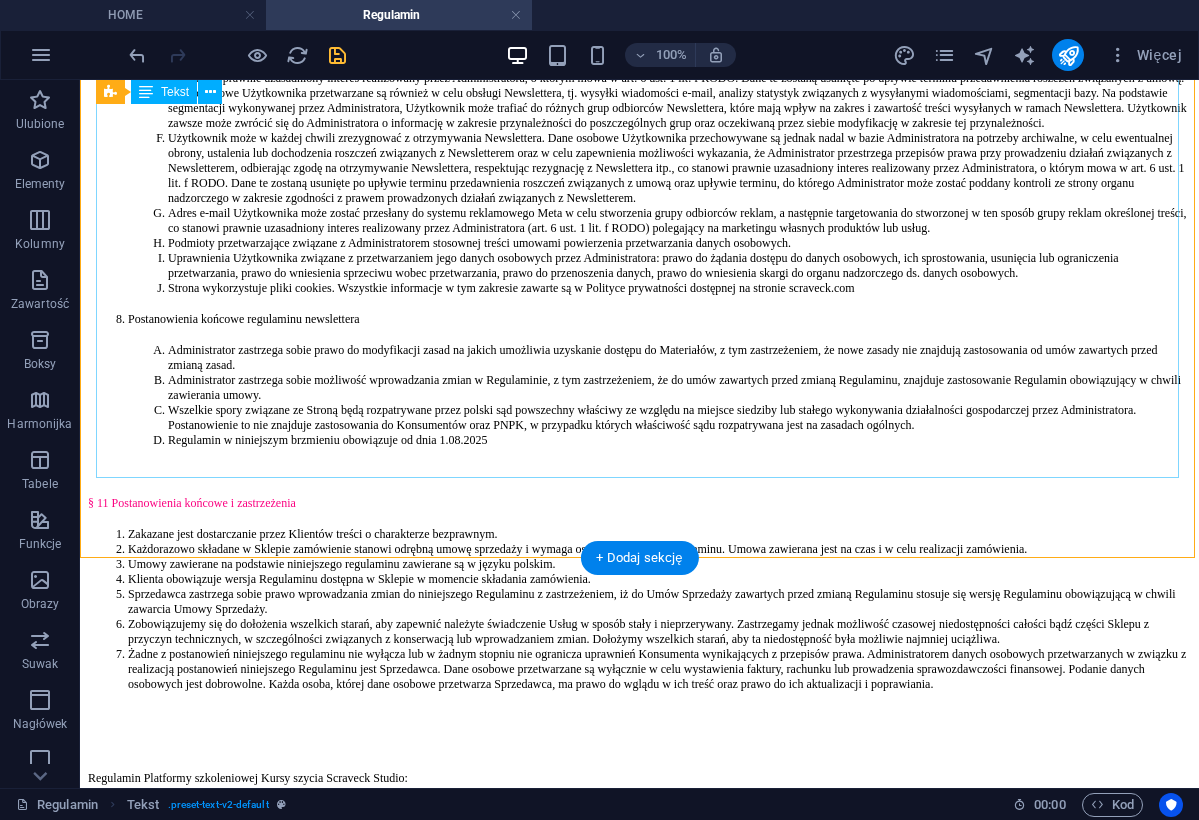 click on "Sprzedawca/Usługodawca : [FIRST] [LAST], przedsiębiorca prowadzący działalność gospodarczą pod nazwą Scraveck Studio [LAST], wpisany do Centralnej Ewidencji i Informacji o Działalności Gospodarczej prowadzonej przez ministra właściwego do spraw gospodarki i prowadzenia Centralnej Ewidencji i Informacji o Działalności Gospodarczej, NIP [NIP], nr REGON [REGON], ul. Traktorzystki 1, [POSTAL_CODE] [CITY] Kontakt ze Sprzedawcą/Usługodawcą można uzyskać :  pod numerem telefonu: [PHONE] (koszt połączenia według taryfy operatora)  korzystając z adresu poczty elektronicznej:  [EMAIL]   §1 Definicje   §2 Zasady ogólne" at bounding box center [639, -2450] 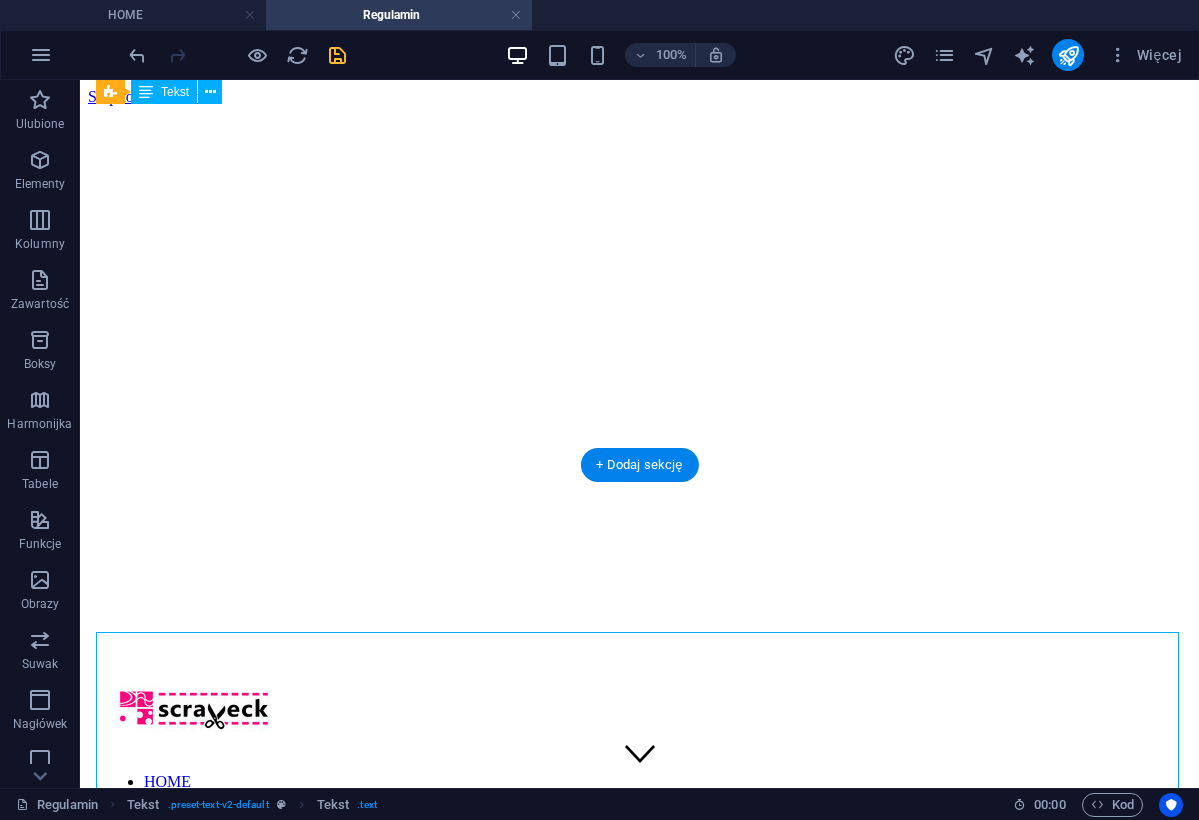 scroll, scrollTop: 0, scrollLeft: 0, axis: both 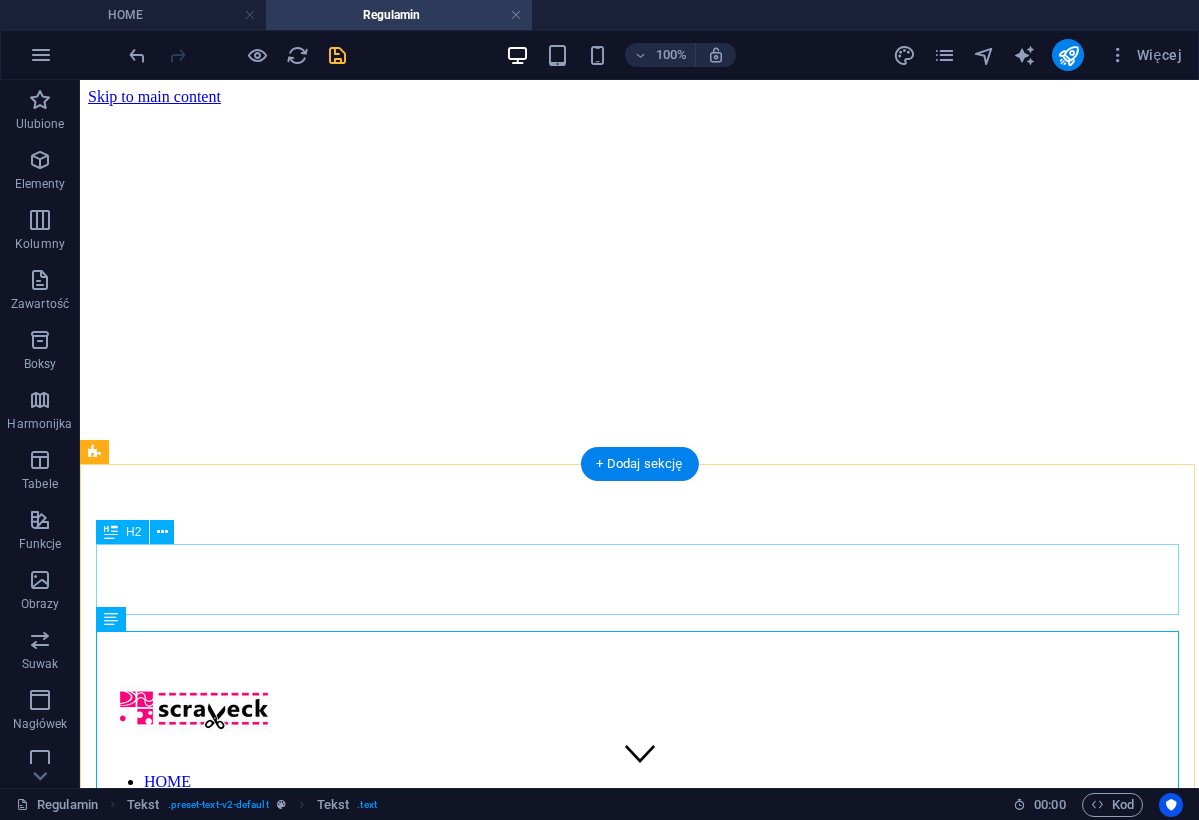 click on "Headline" at bounding box center (639, 1062) 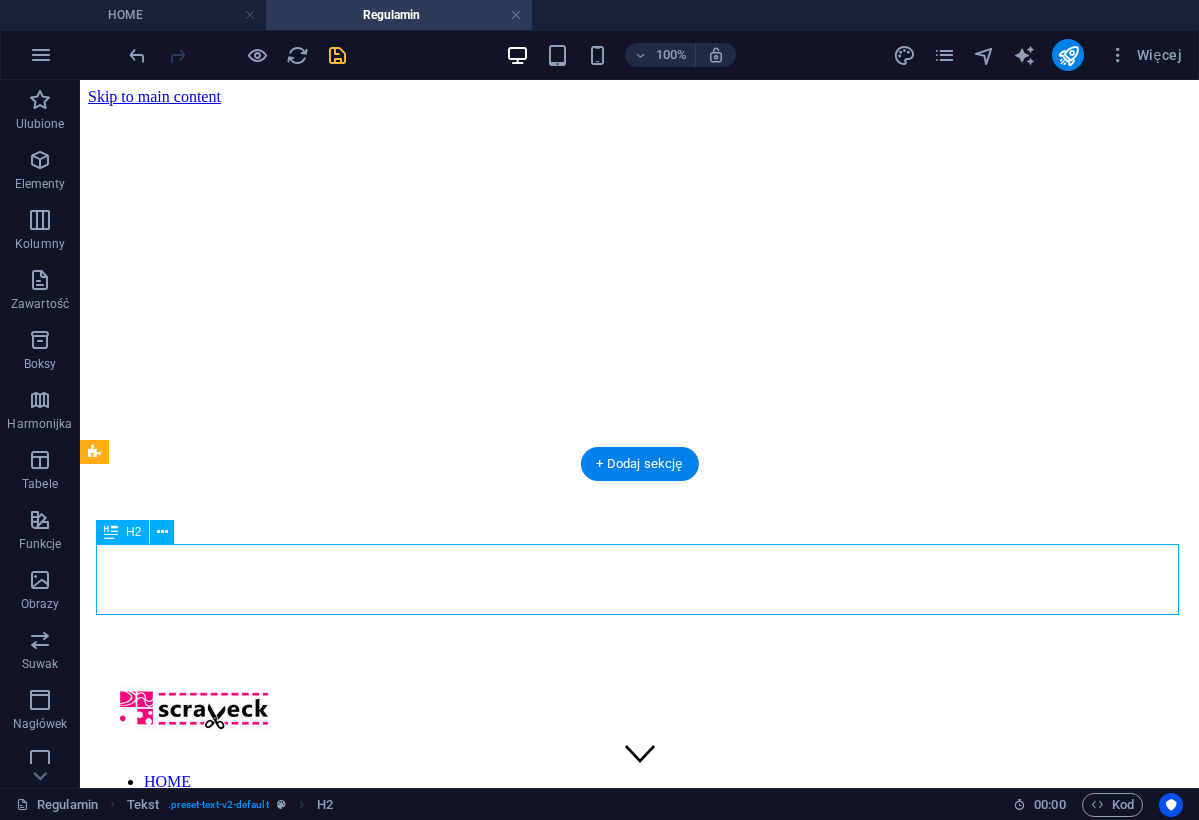 click on "Headline" at bounding box center (639, 1062) 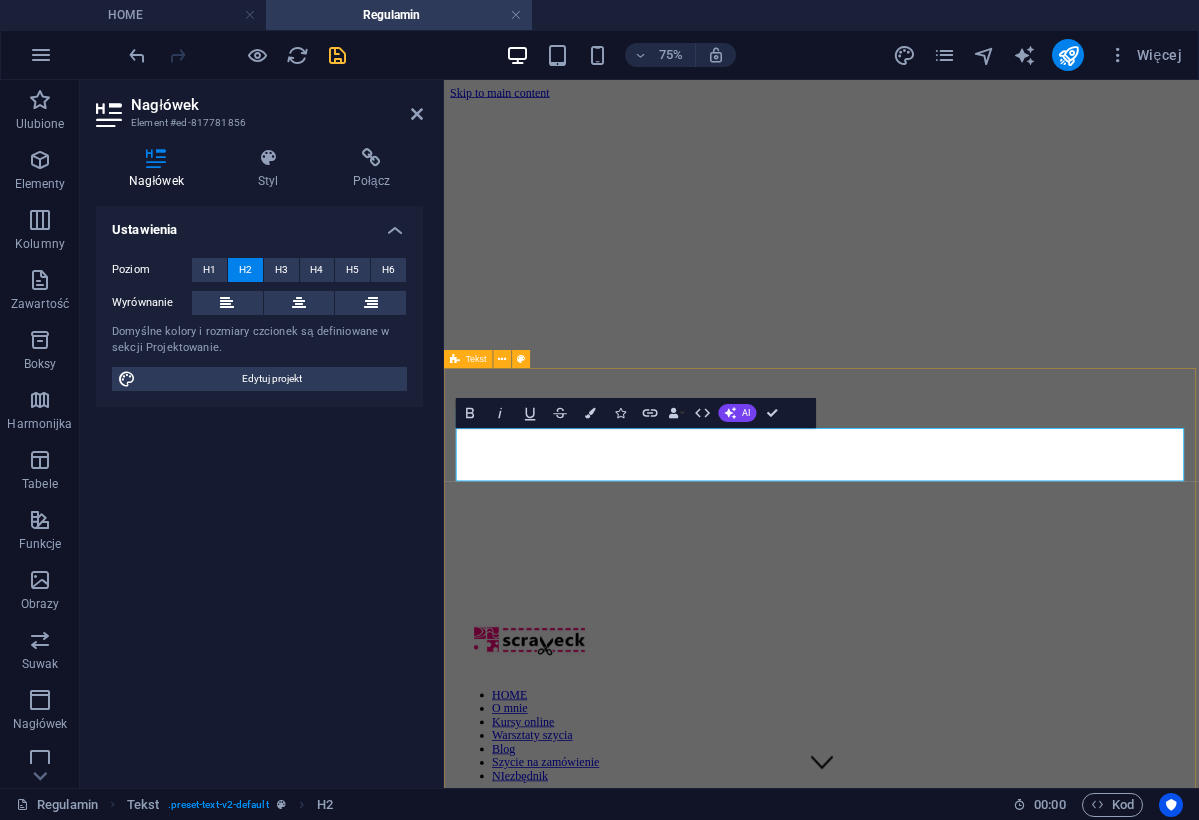 click on "Sprzedawca/Usługodawca : [FIRST] [LAST], przedsiębiorca prowadzący działalność gospodarczą pod nazwą Scraveck Studio [LAST], wpisany do Centralnej Ewidencji i Informacji o Działalności Gospodarczej prowadzonej przez ministra właściwego do spraw gospodarki i prowadzenia Centralnej Ewidencji i Informacji o Działalności Gospodarczej, NIP [NIP], nr REGON [REGON], ul. Traktorzystki 1, [POSTAL_CODE] [CITY] Kontakt ze Sprzedawcą/Usługodawcą można uzyskać :  pod numerem telefonu: [PHONE] (koszt połączenia według taryfy operatora)  korzystając z adresu poczty elektronicznej:  [EMAIL]   §1 Definicje   §2 Zasady ogólne" at bounding box center (947, 4739) 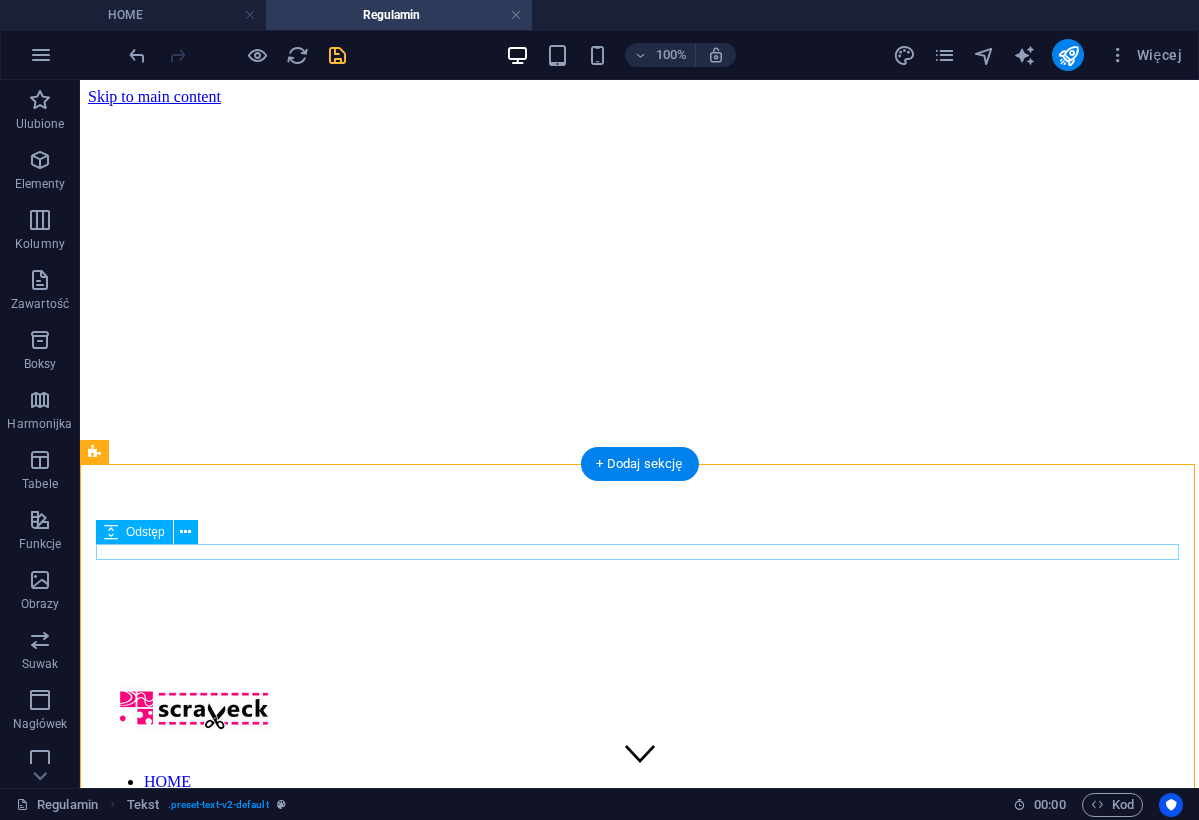 click at bounding box center (639, 1037) 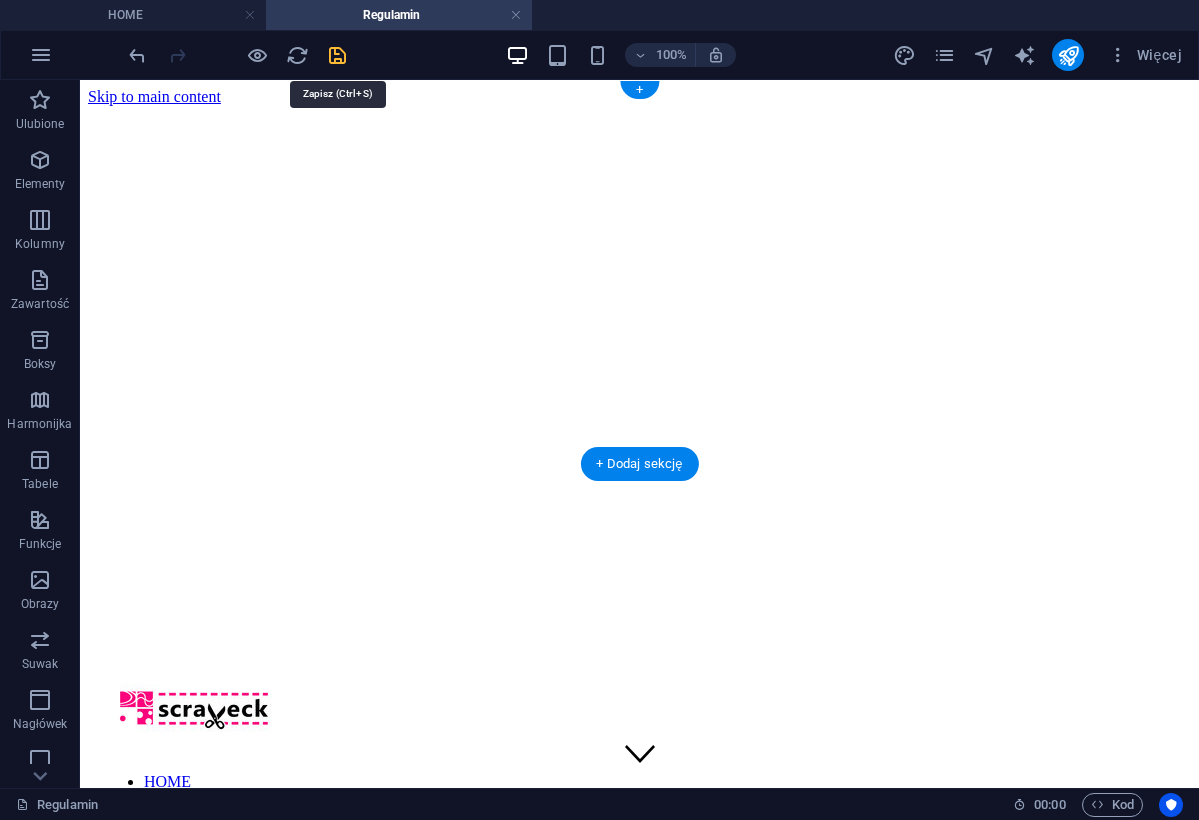 click at bounding box center [337, 55] 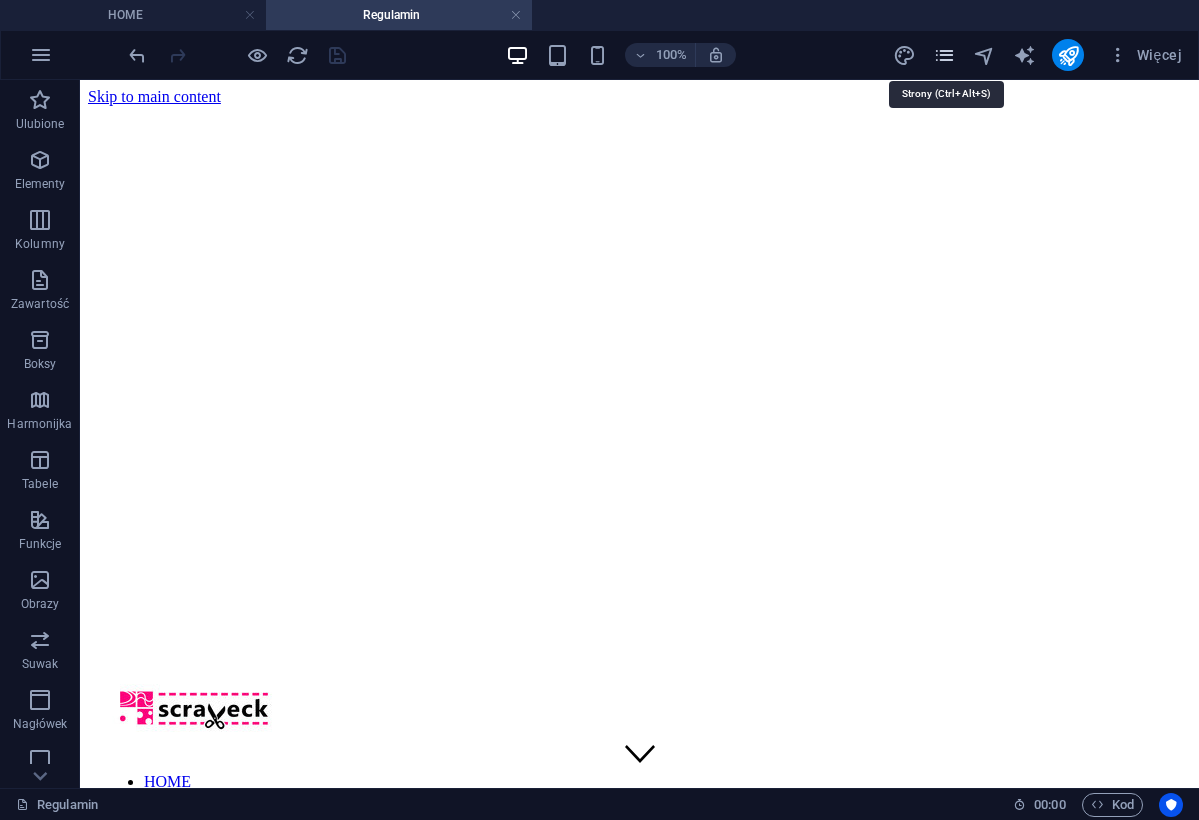 click at bounding box center [944, 55] 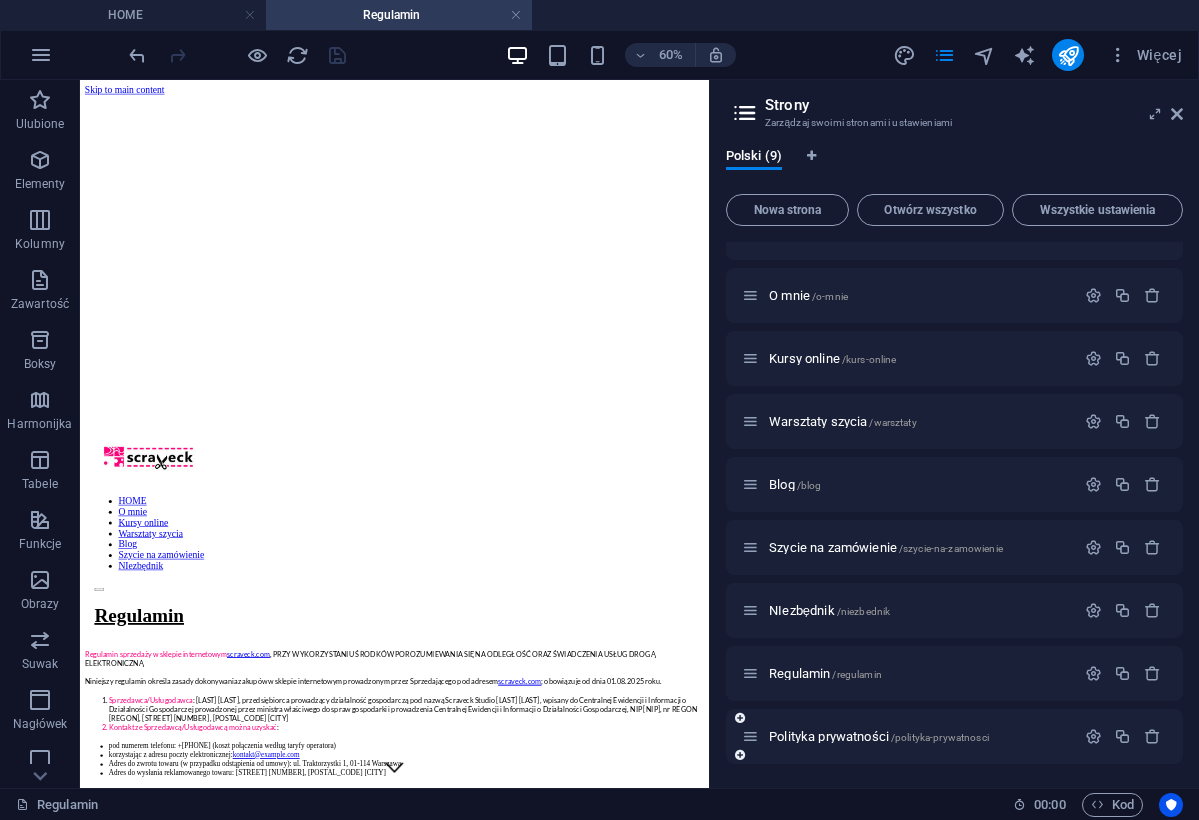 scroll, scrollTop: 37, scrollLeft: 0, axis: vertical 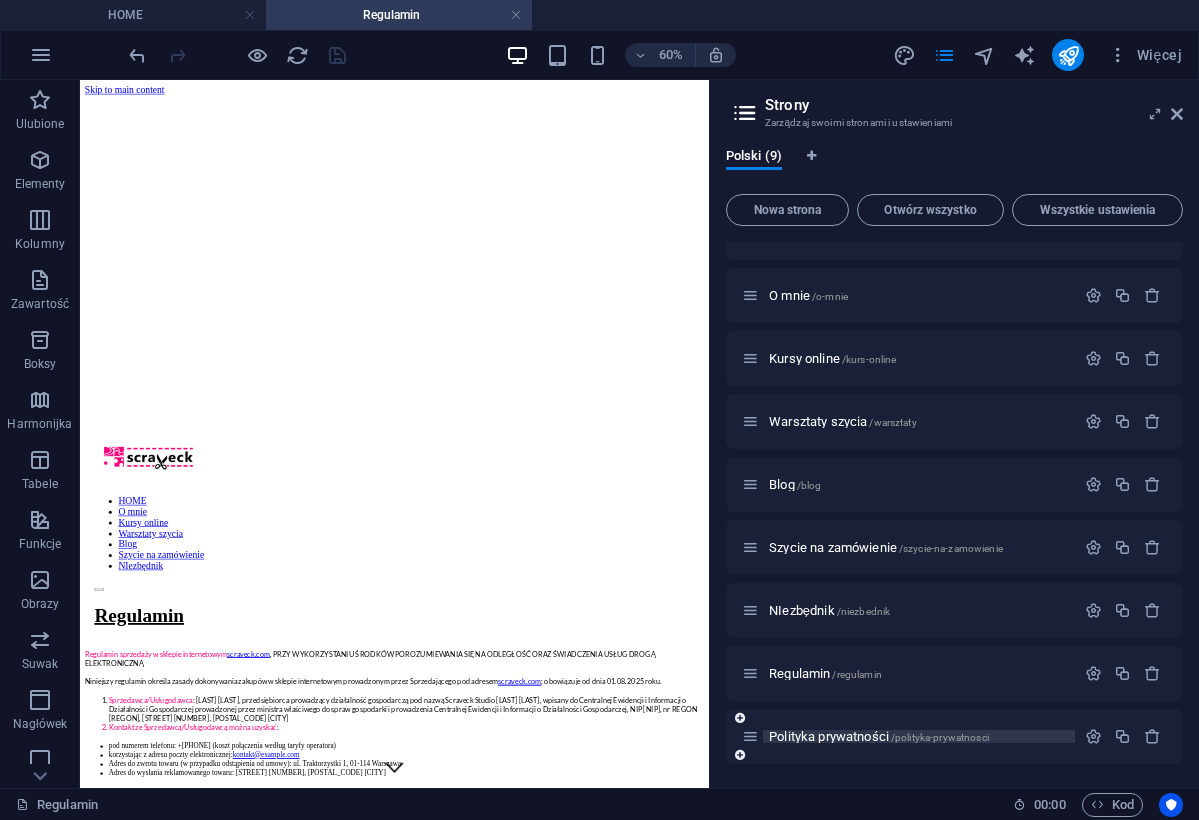 click on "Polityka prywatności /polityka-prywatnosci" at bounding box center (879, 736) 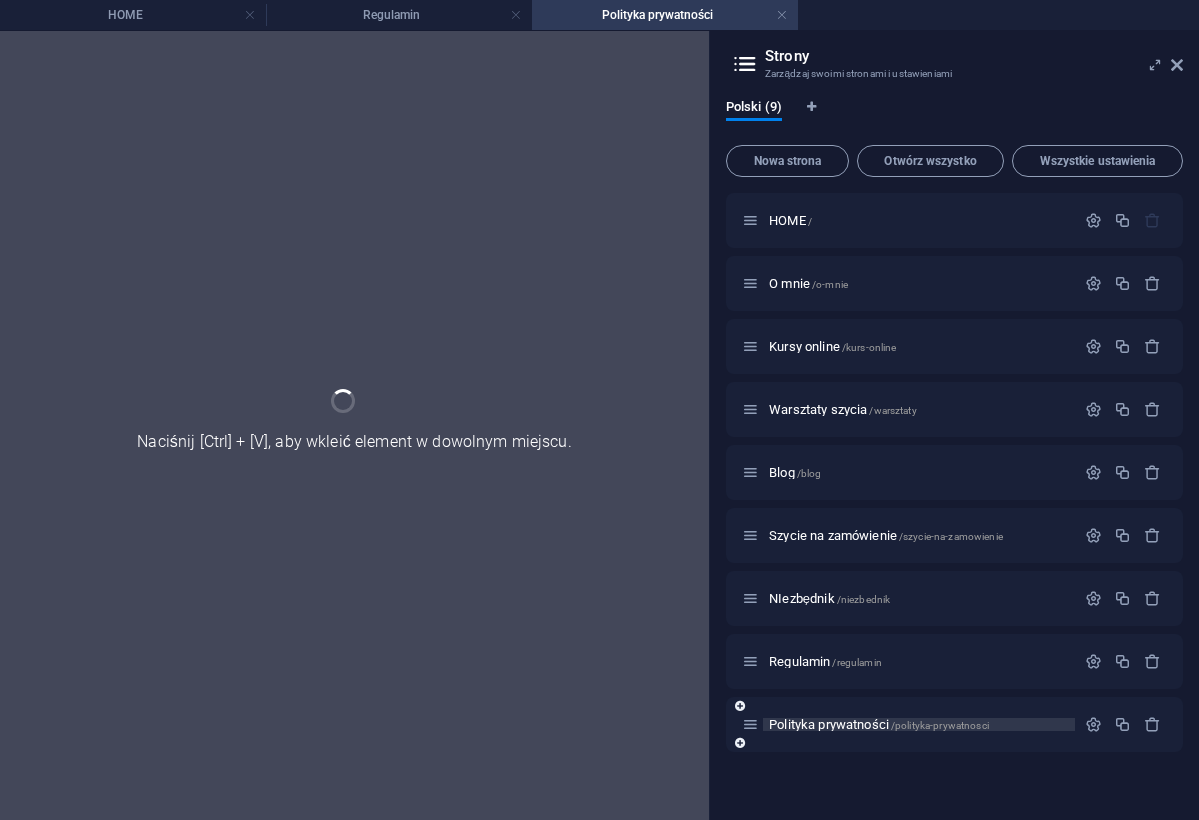 scroll, scrollTop: 0, scrollLeft: 0, axis: both 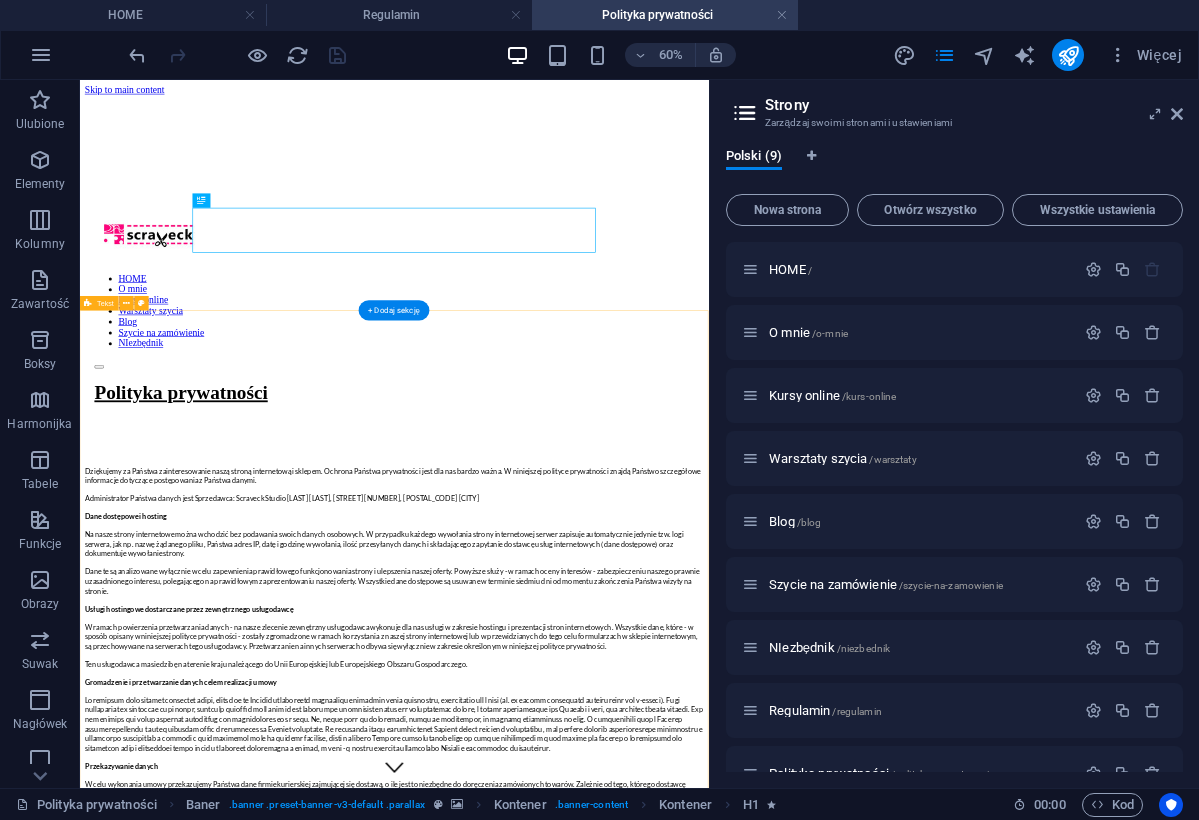 click on "Dziękujemy za Państwa zainteresowanie naszą stroną internetową i sklepem. Ochrona Państwa prywatności jest dla nas bardzo ważna. W niniejszej polityce prywatności znajdą Państwo szczegółowe informacje dotyczące postępowania z Państwa danymi.  Administratorem Państwa danych jest Sprzedawca: [COMPANY_NAME] [STREET_NAME] [NUMBER], [POSTAL_CODE] [CITY] Dane dostępowe i hosting Na nasze strony internetowe można wchodzić bez podawania swoich danych osobowych. W przypadku każdego wywołania strony internetowej serwer zapisuje automatycznie jedynie tzw. logi serwera, jak np. nazwę żądanego pliku, Państwa adres IP, datę i godzinę wywołania, ilość przesyłanych danych i składającego zapytanie dostawcę usług internetowych (dane dostępowe) oraz dokumentuje wywołanie strony.  Usługi hostingowe dostarczane przez zewnętrznego usługodawcę Ten usługodawca ma siedzibę na terenie kraju należącego do Unii Europejskiej lub Europejskiego Obszaru Gospodarczego." at bounding box center (604, 1329) 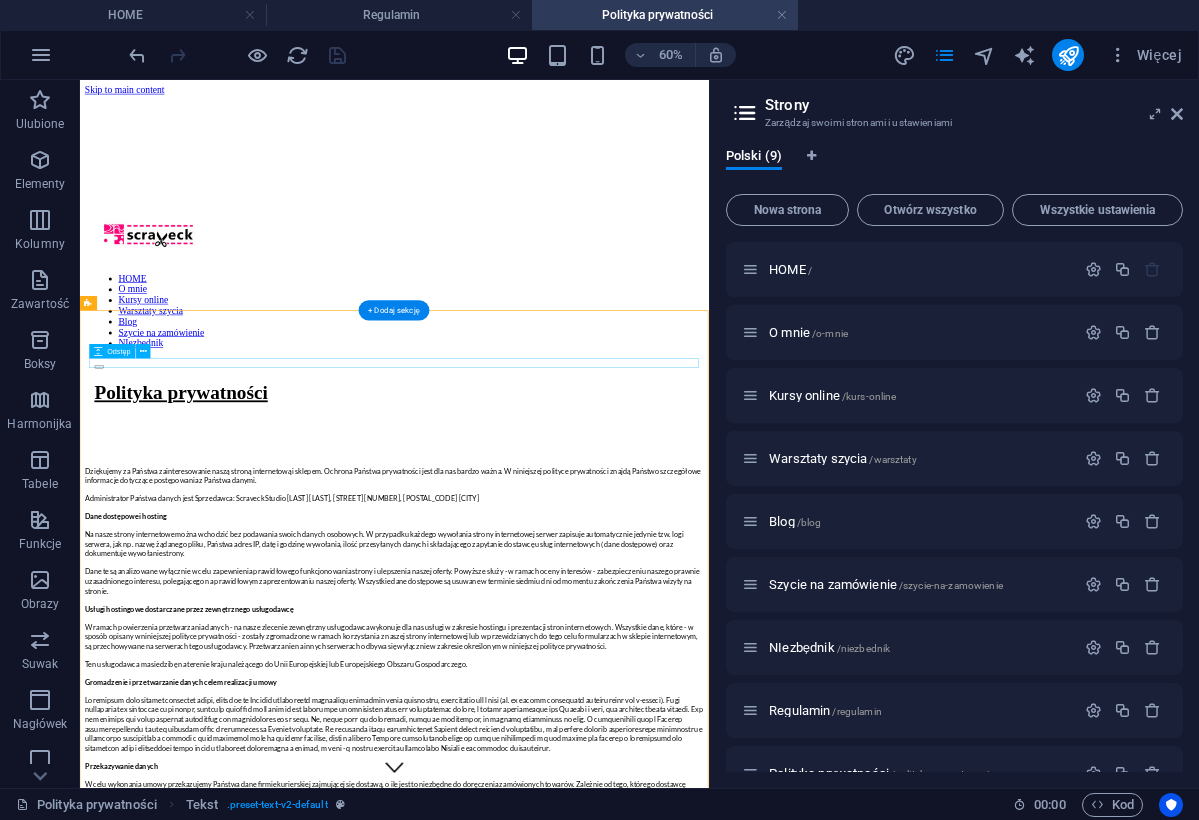 click at bounding box center [604, 666] 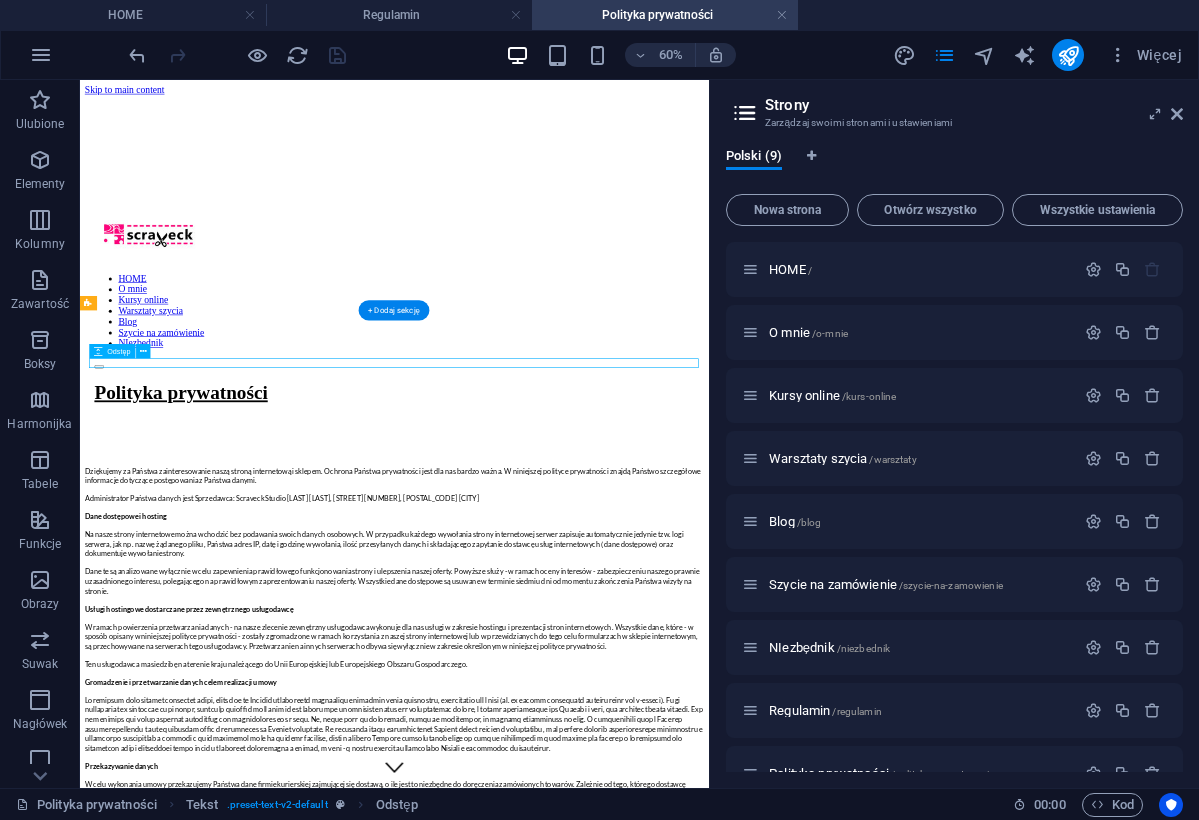 click at bounding box center [604, 666] 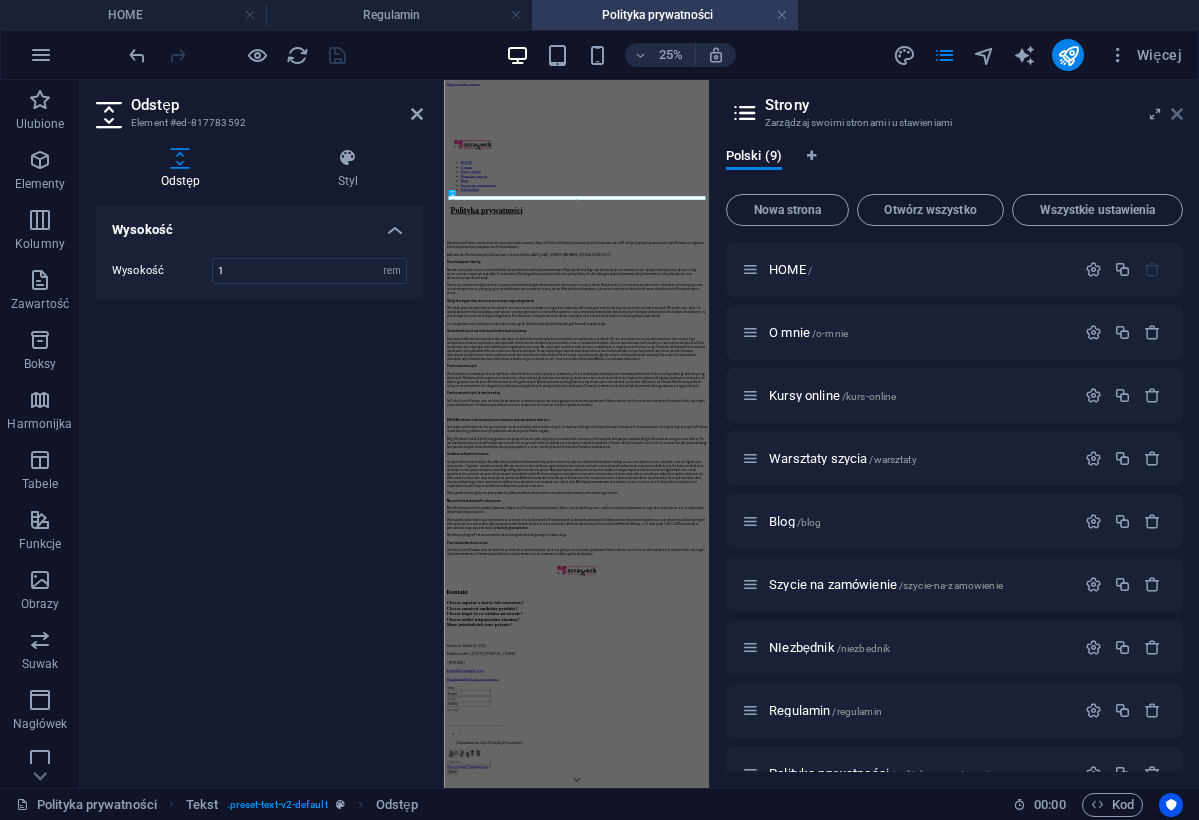 drag, startPoint x: 1180, startPoint y: 116, endPoint x: 980, endPoint y: 48, distance: 211.24394 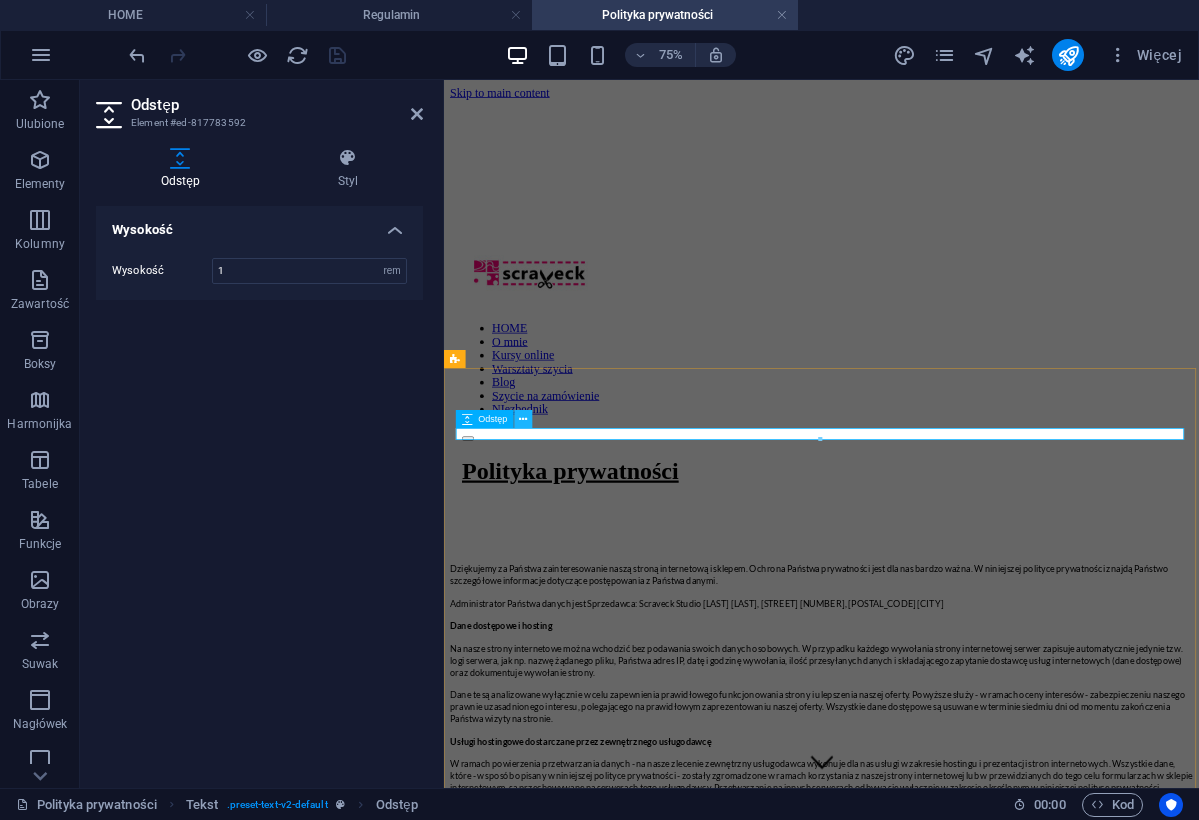 click at bounding box center (523, 419) 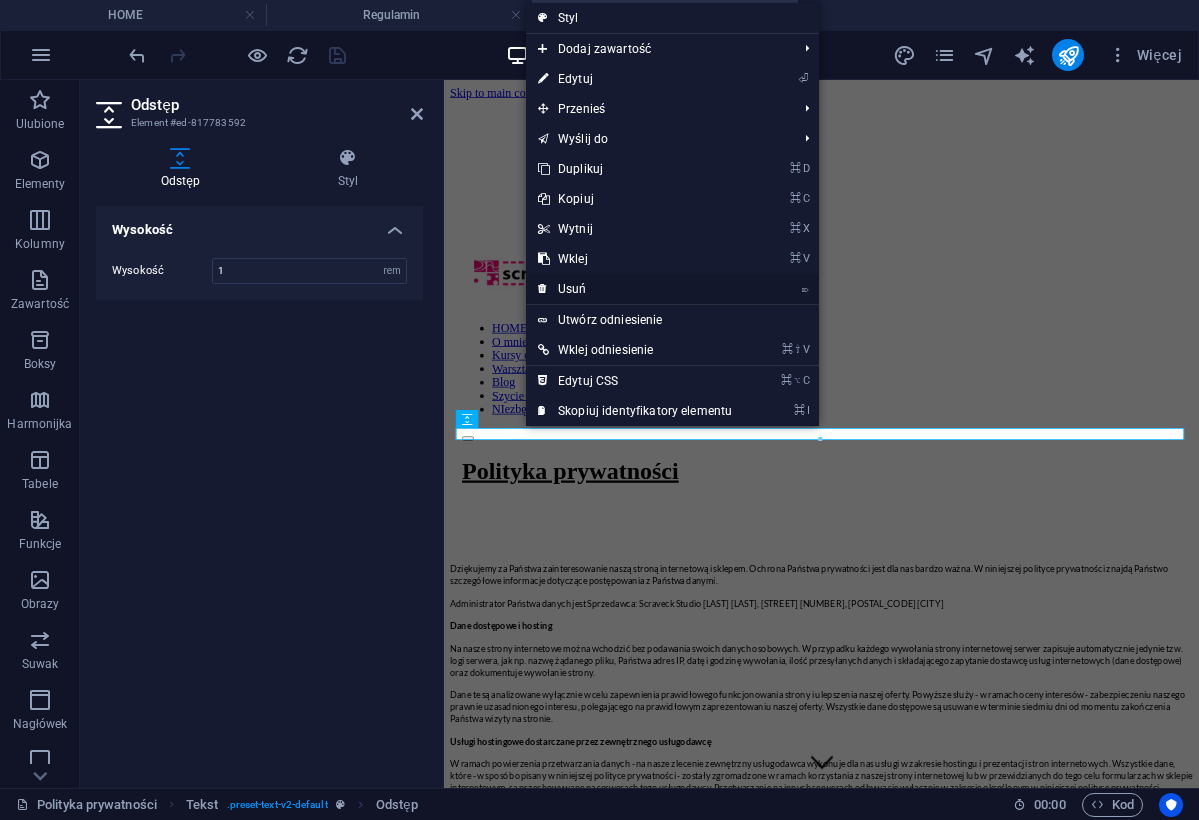 click on "⌦  Usuń" at bounding box center (635, 289) 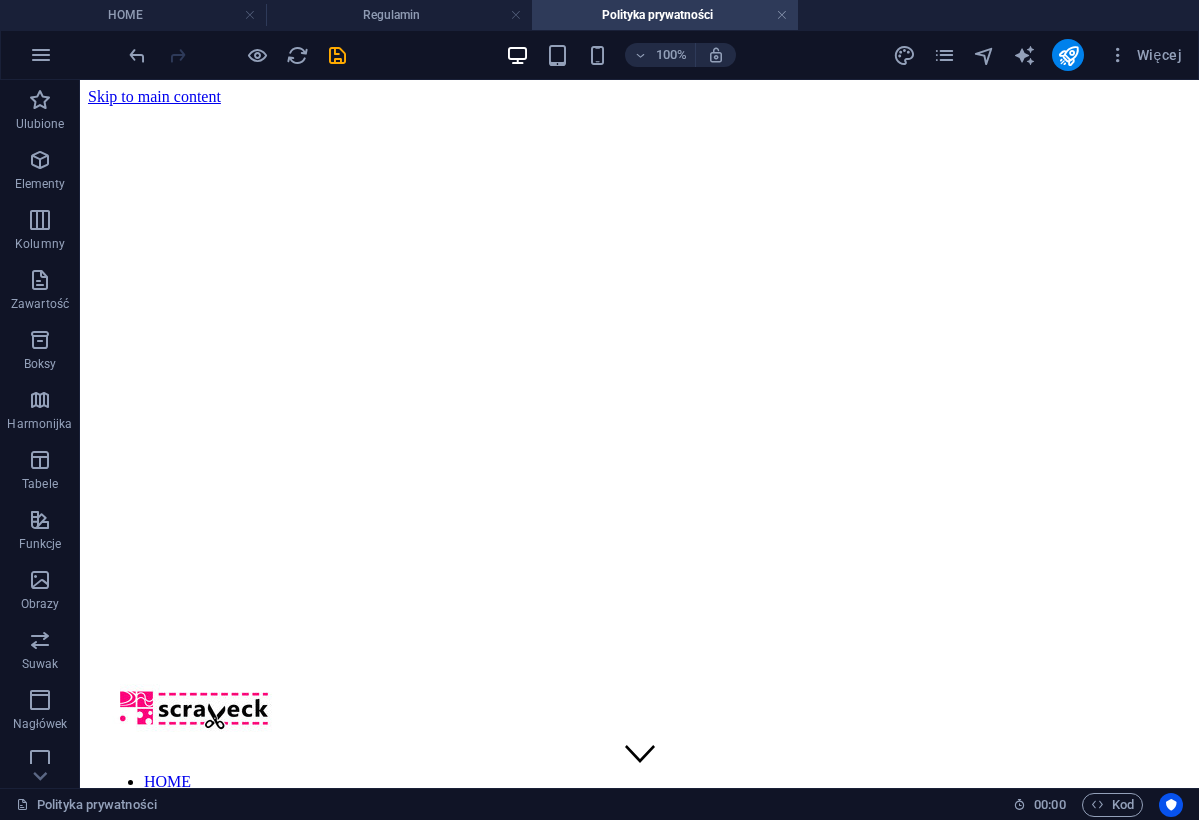 scroll, scrollTop: 0, scrollLeft: 0, axis: both 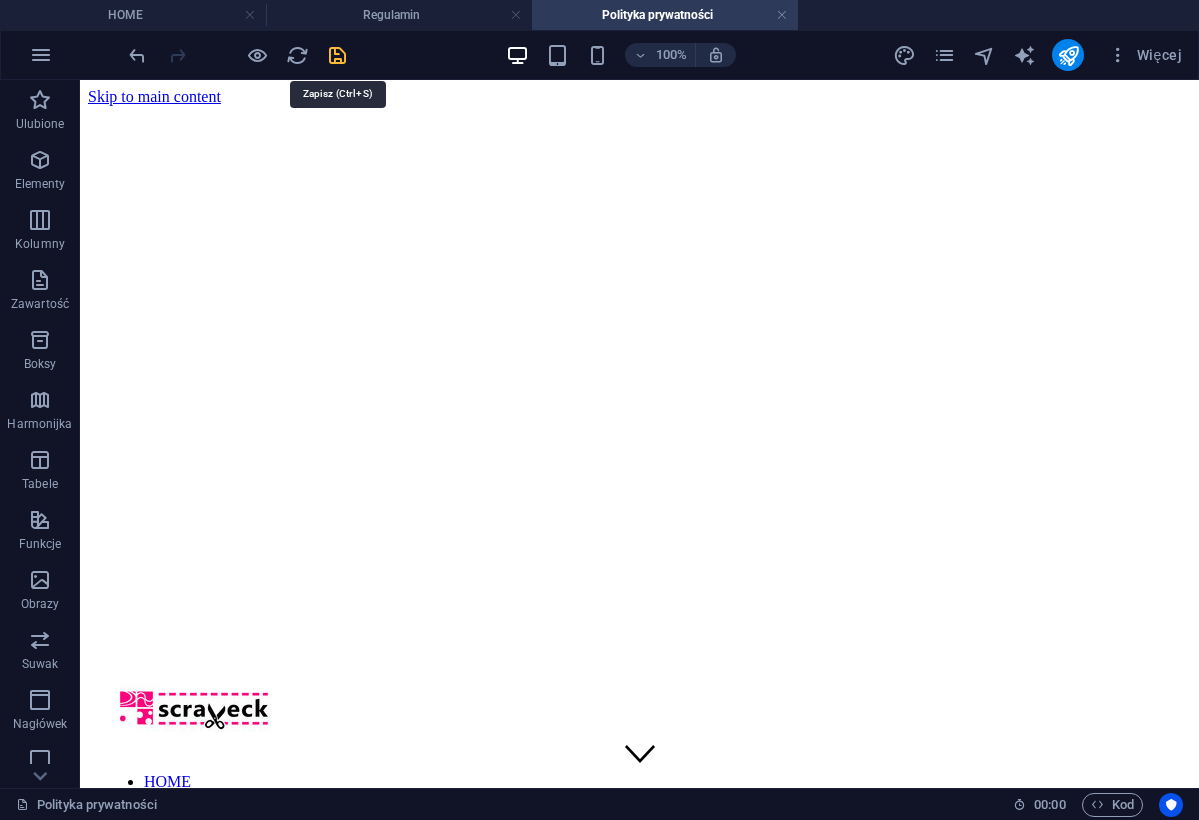 click at bounding box center [337, 55] 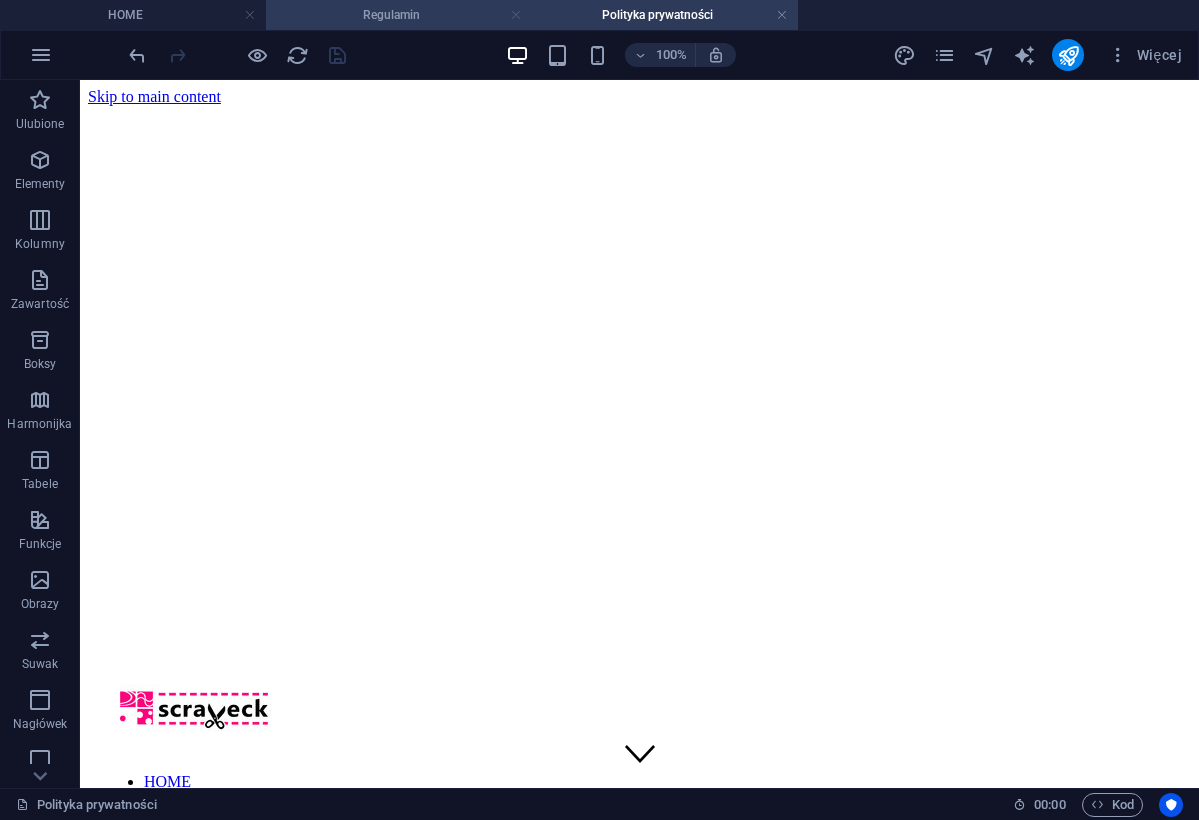 click at bounding box center [516, 15] 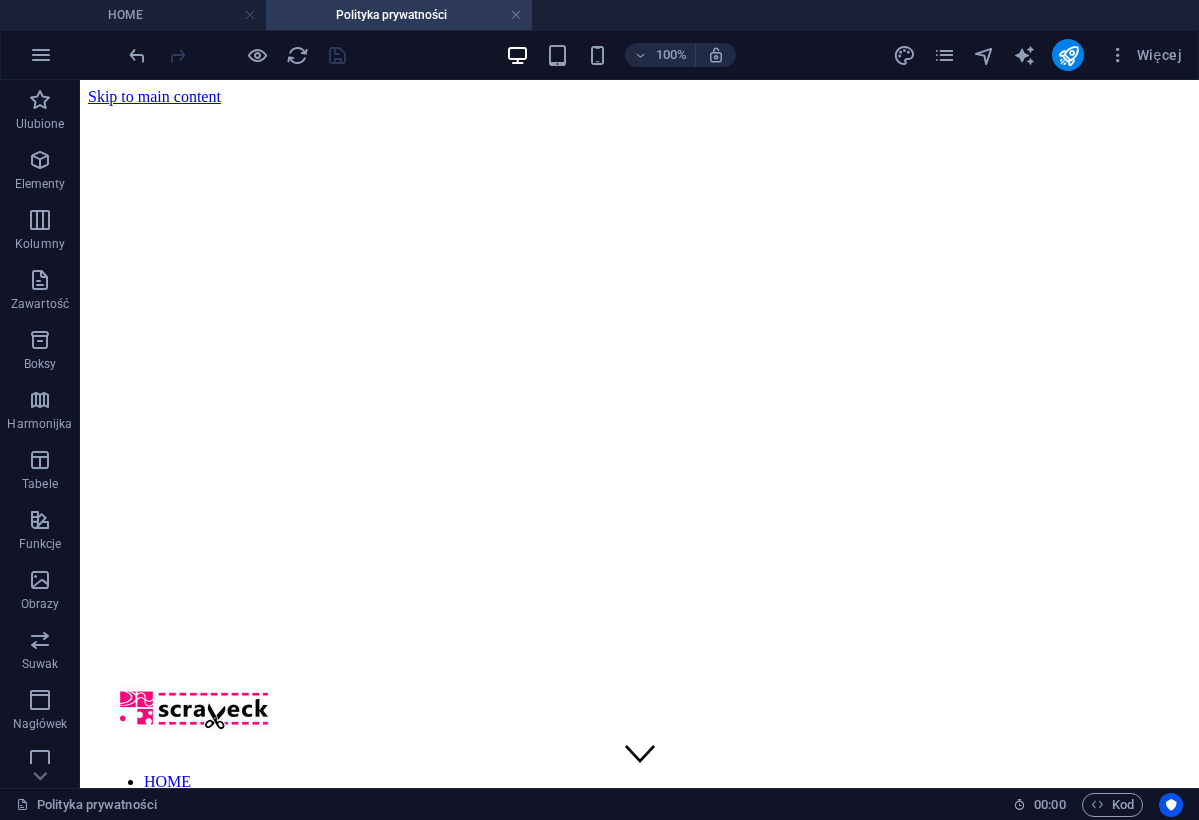 click at bounding box center [516, 15] 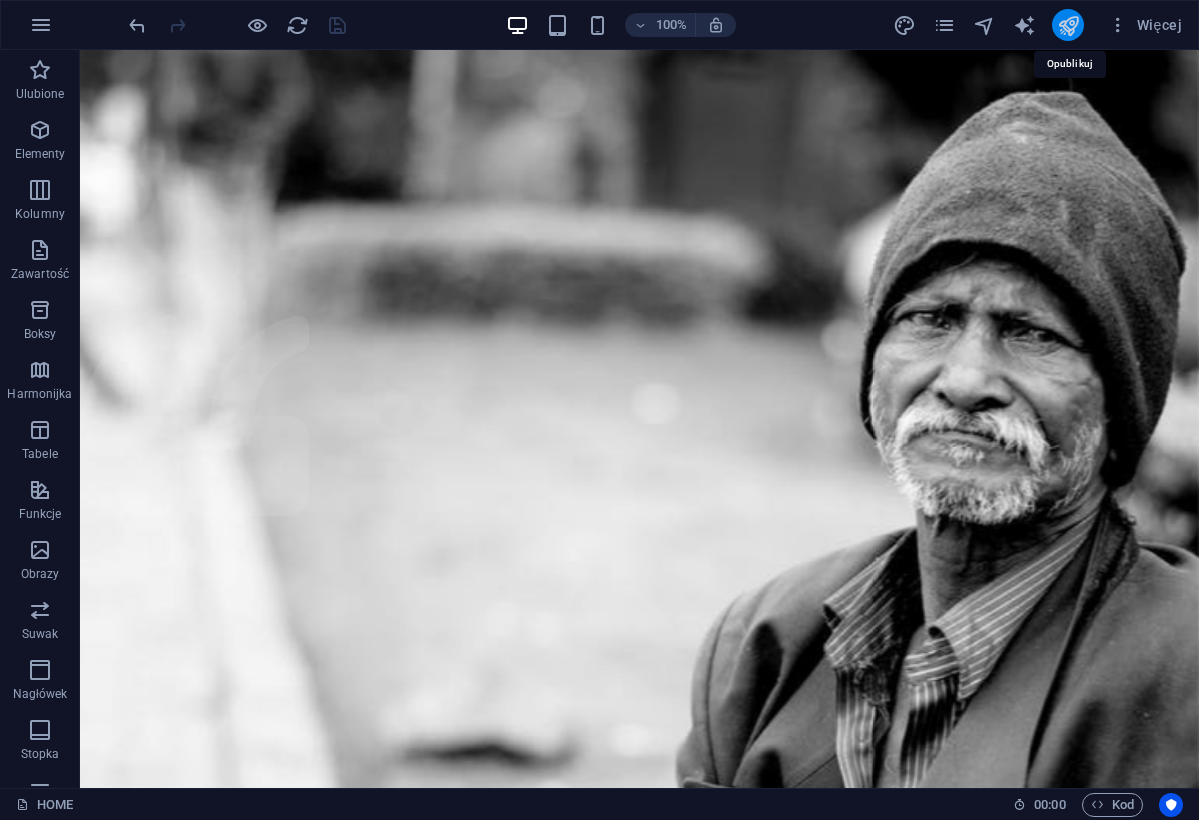 click at bounding box center (1068, 25) 